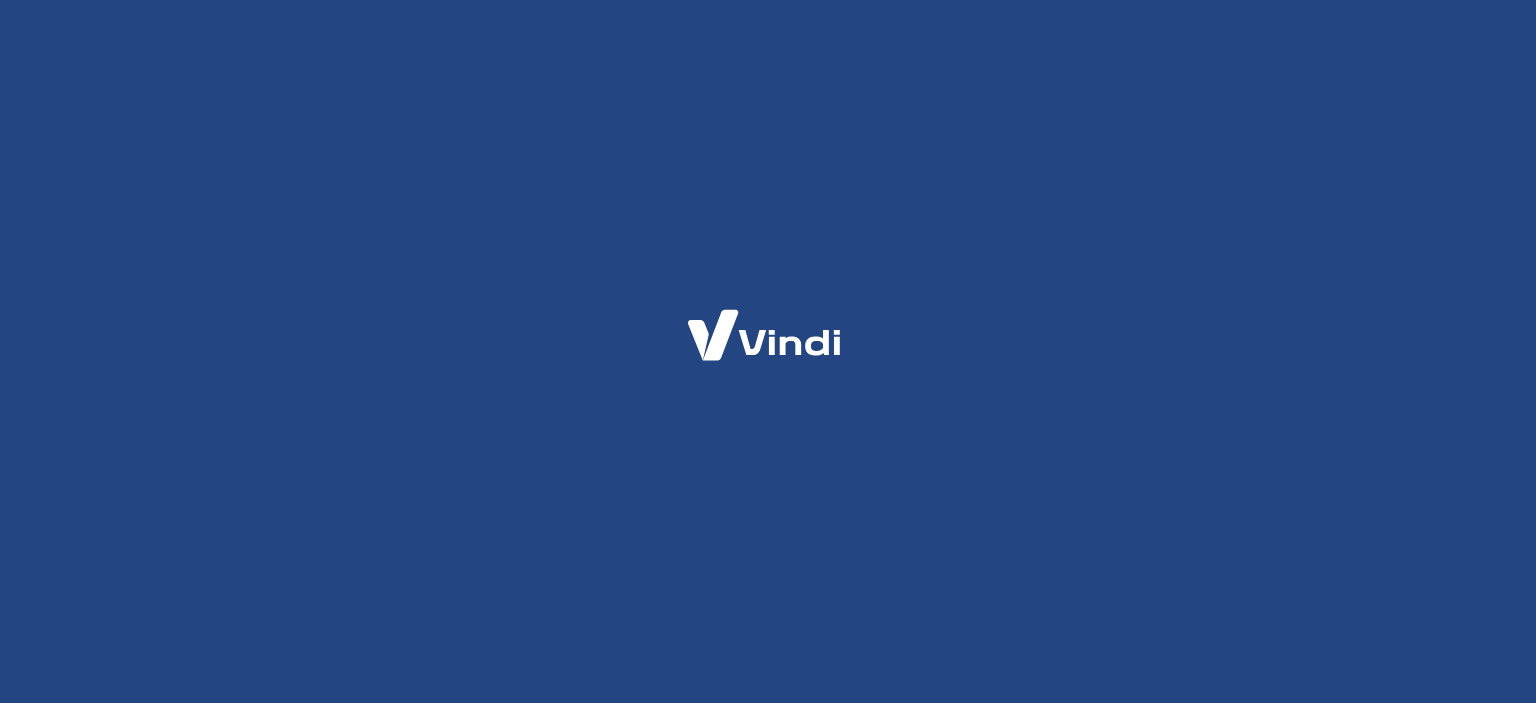 scroll, scrollTop: 0, scrollLeft: 0, axis: both 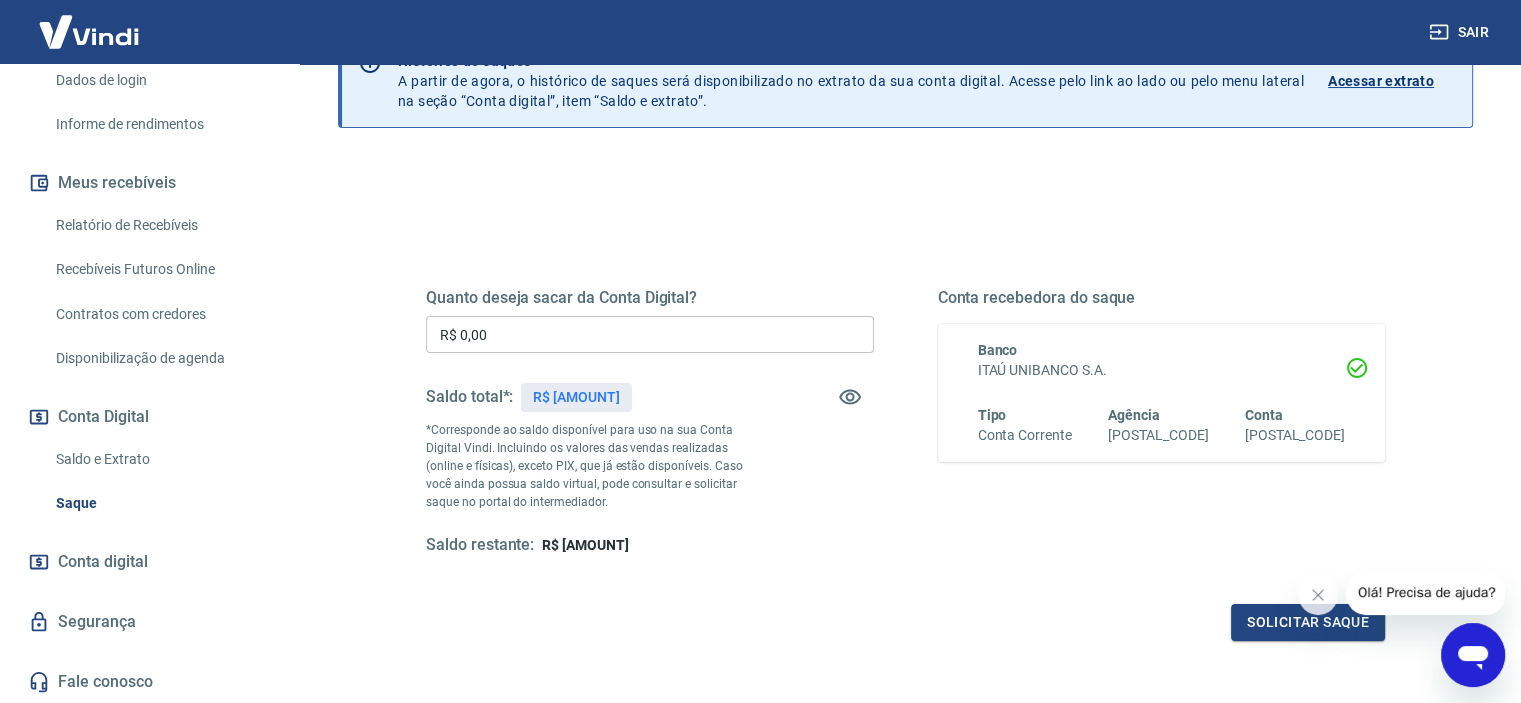 click on "Saldo e Extrato" at bounding box center (161, 459) 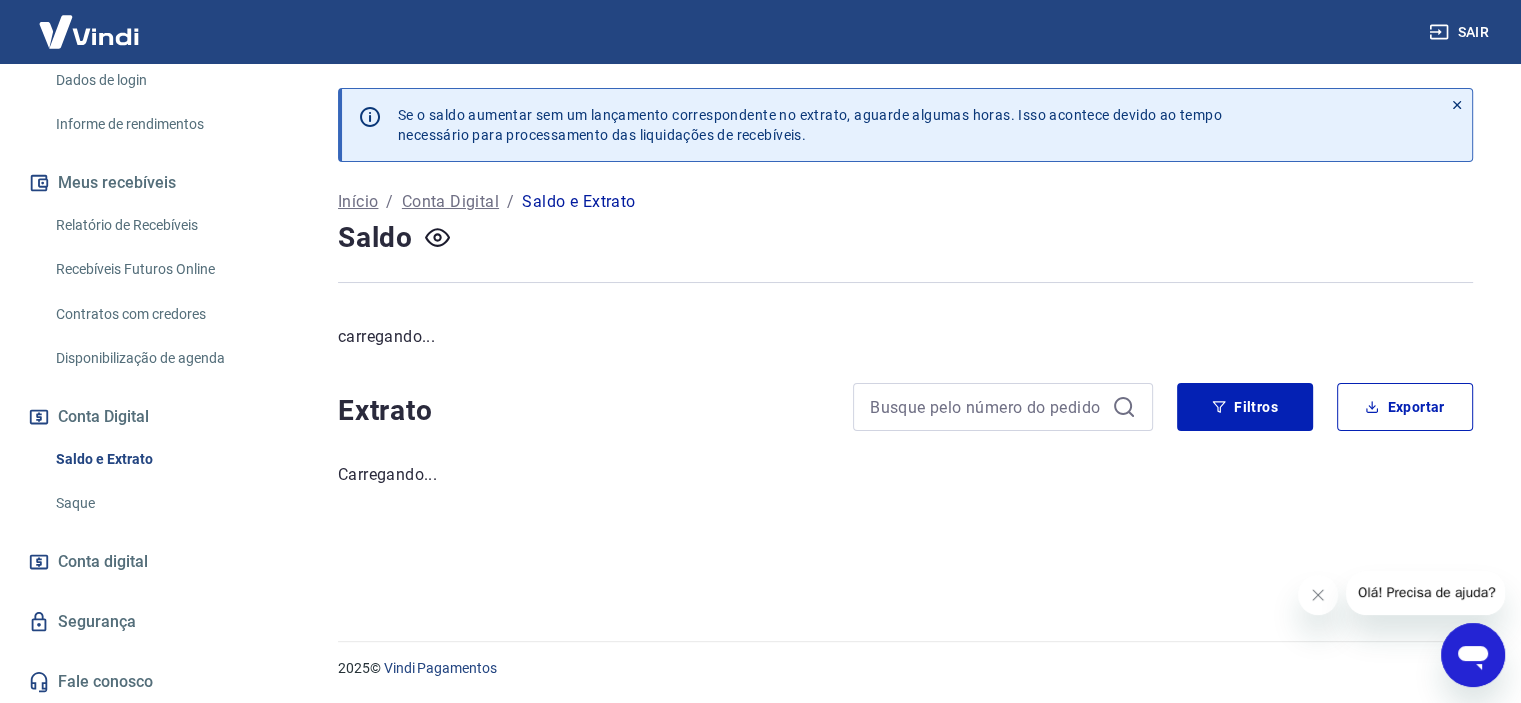 scroll, scrollTop: 0, scrollLeft: 0, axis: both 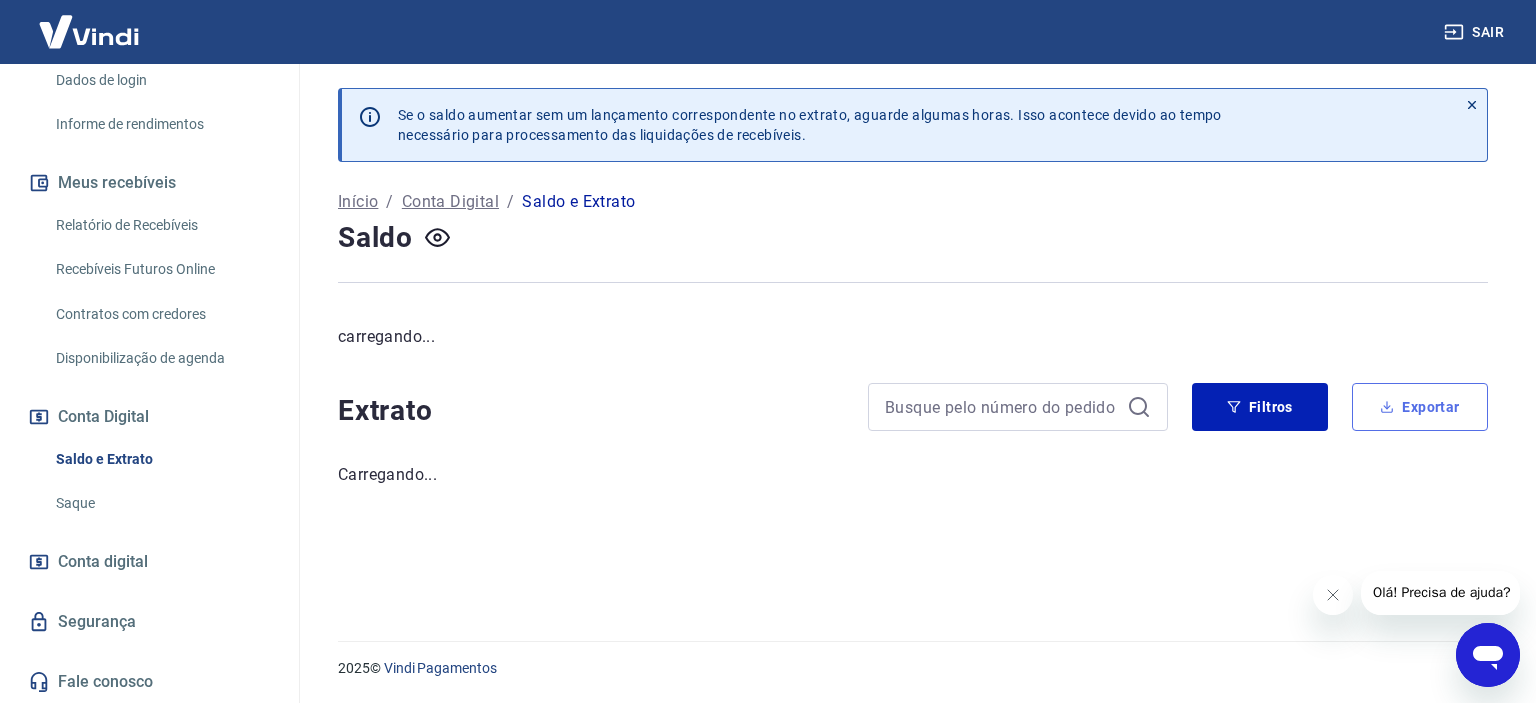 click on "Exportar" at bounding box center (1420, 407) 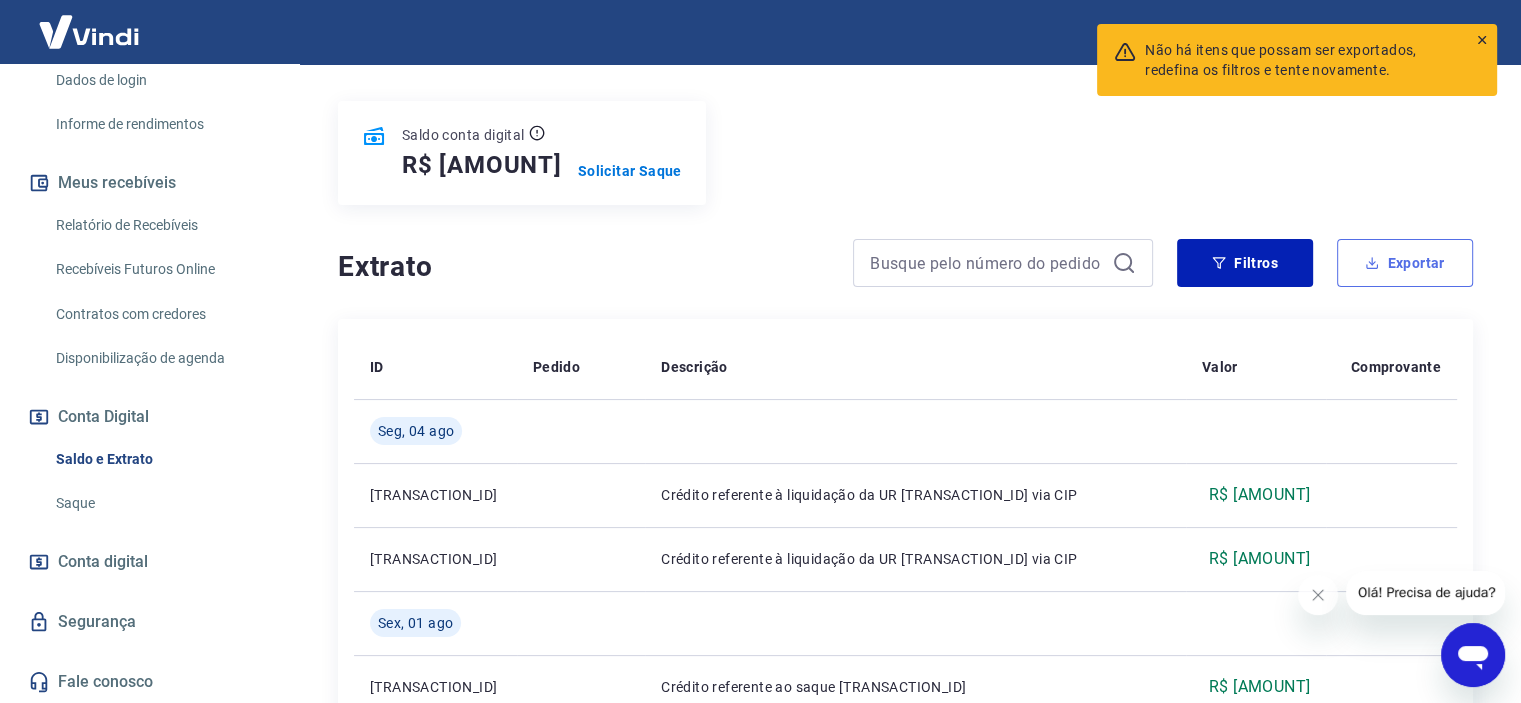 scroll, scrollTop: 227, scrollLeft: 0, axis: vertical 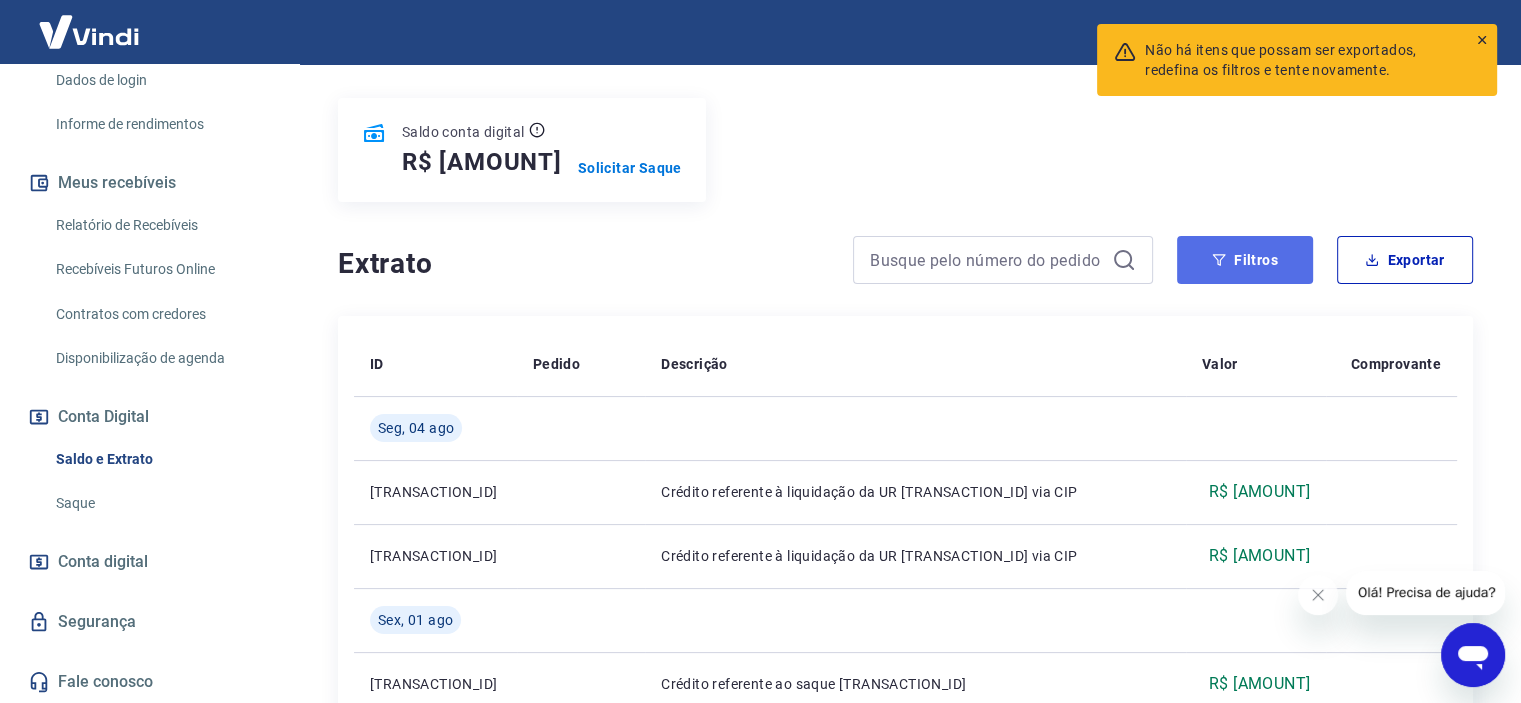 click on "Filtros" at bounding box center (1245, 260) 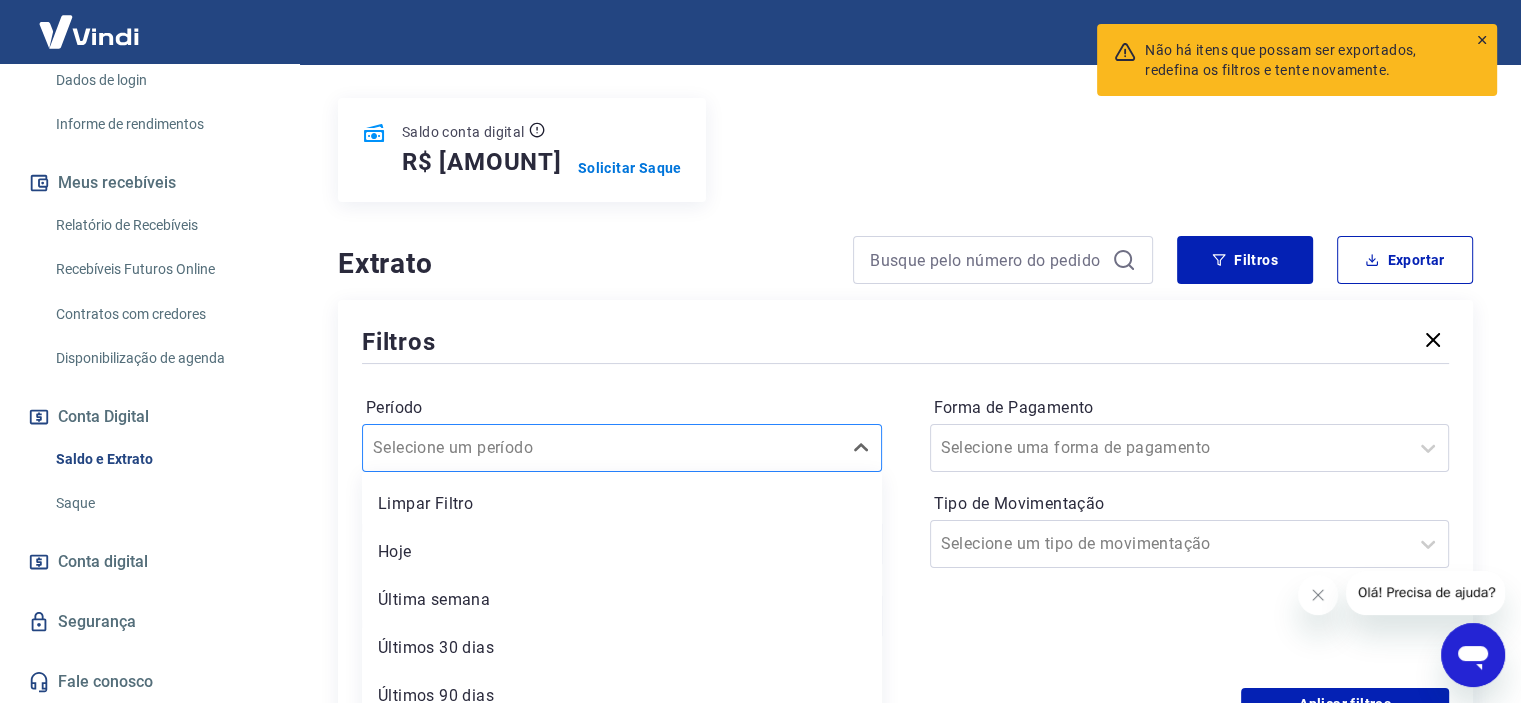 scroll, scrollTop: 293, scrollLeft: 0, axis: vertical 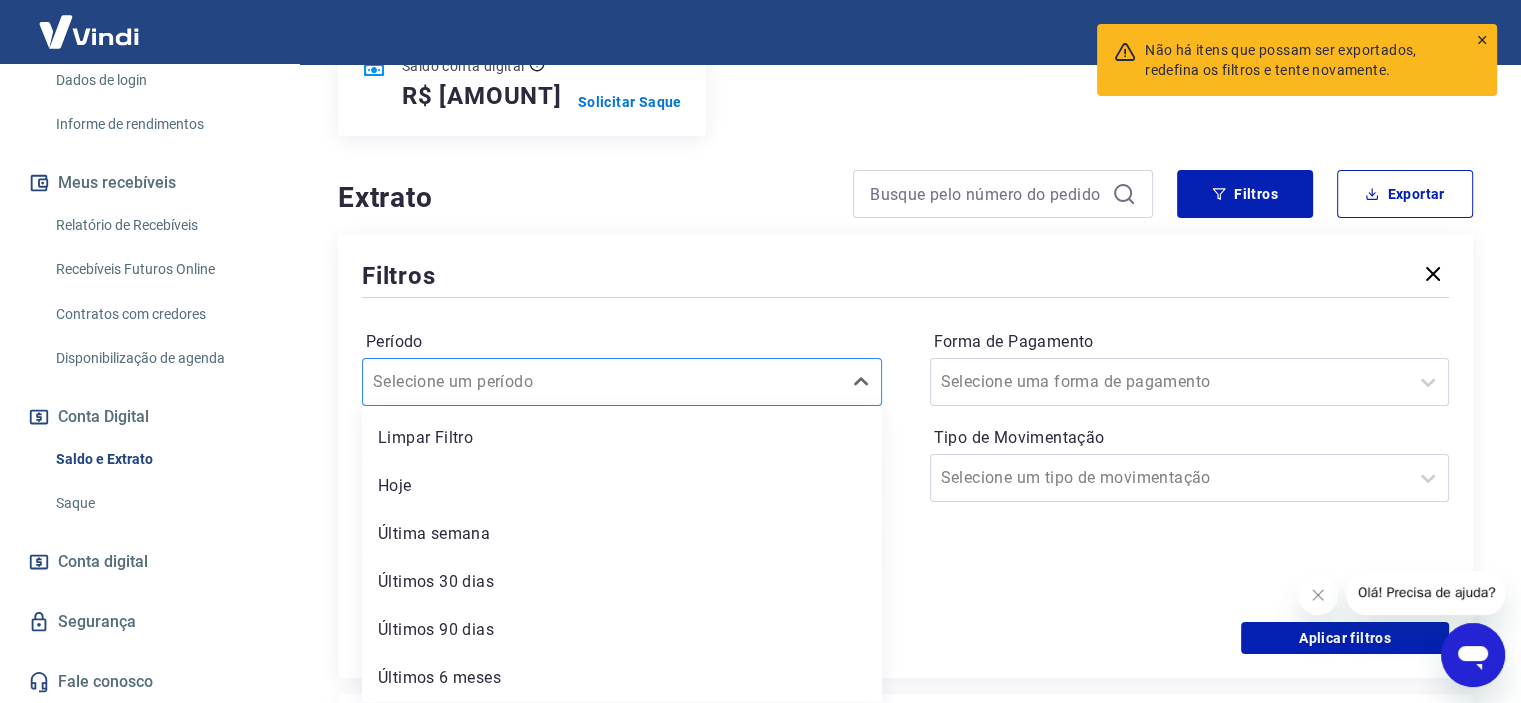 click on "option Limpar Filtro focused, 1 of 6. 6 results available. Use Up and Down to choose options, press Enter to select the currently focused option, press Escape to exit the menu, press Tab to select the option and exit the menu. Selecione um período Limpar Filtro Hoje Última semana Últimos 30 dias Últimos 90 dias Últimos 6 meses" at bounding box center [622, 382] 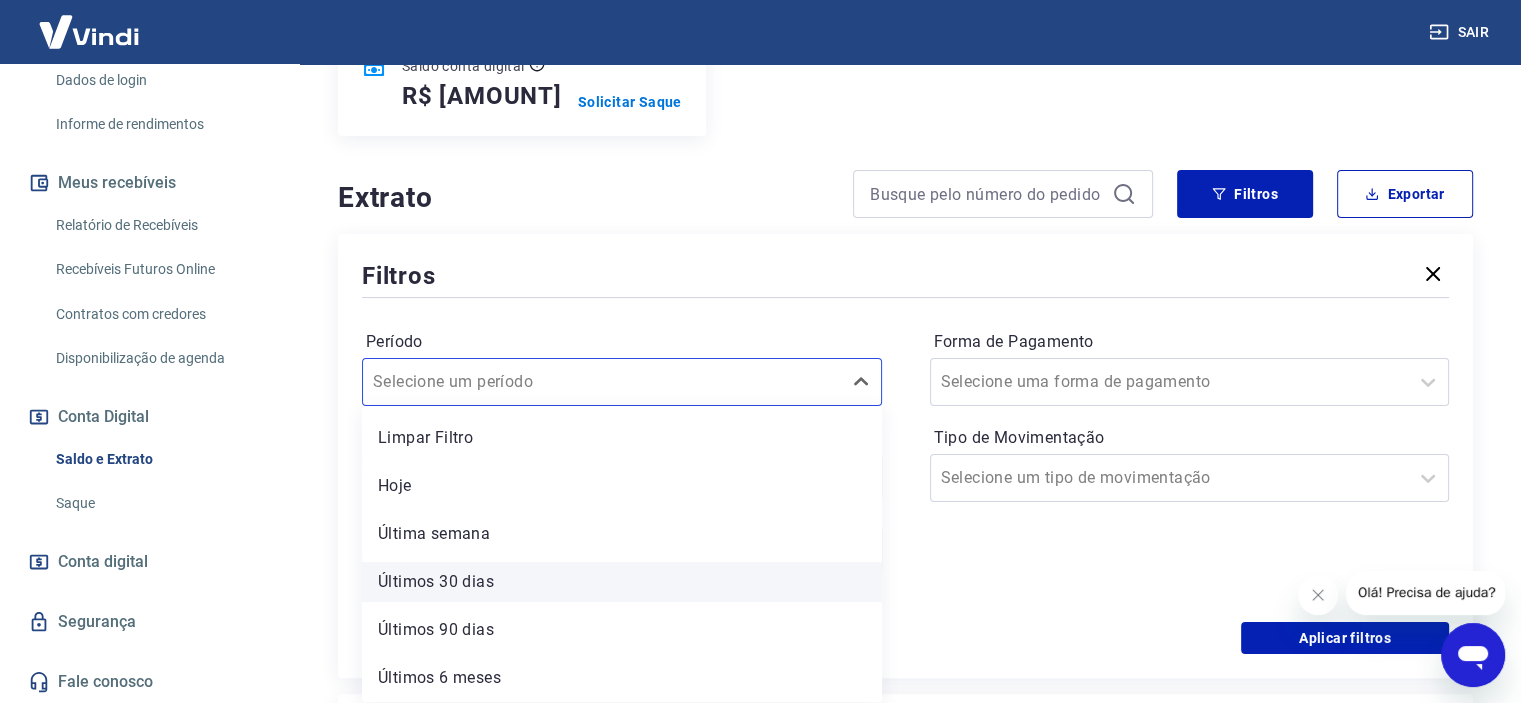 click on "Últimos 30 dias" at bounding box center [622, 582] 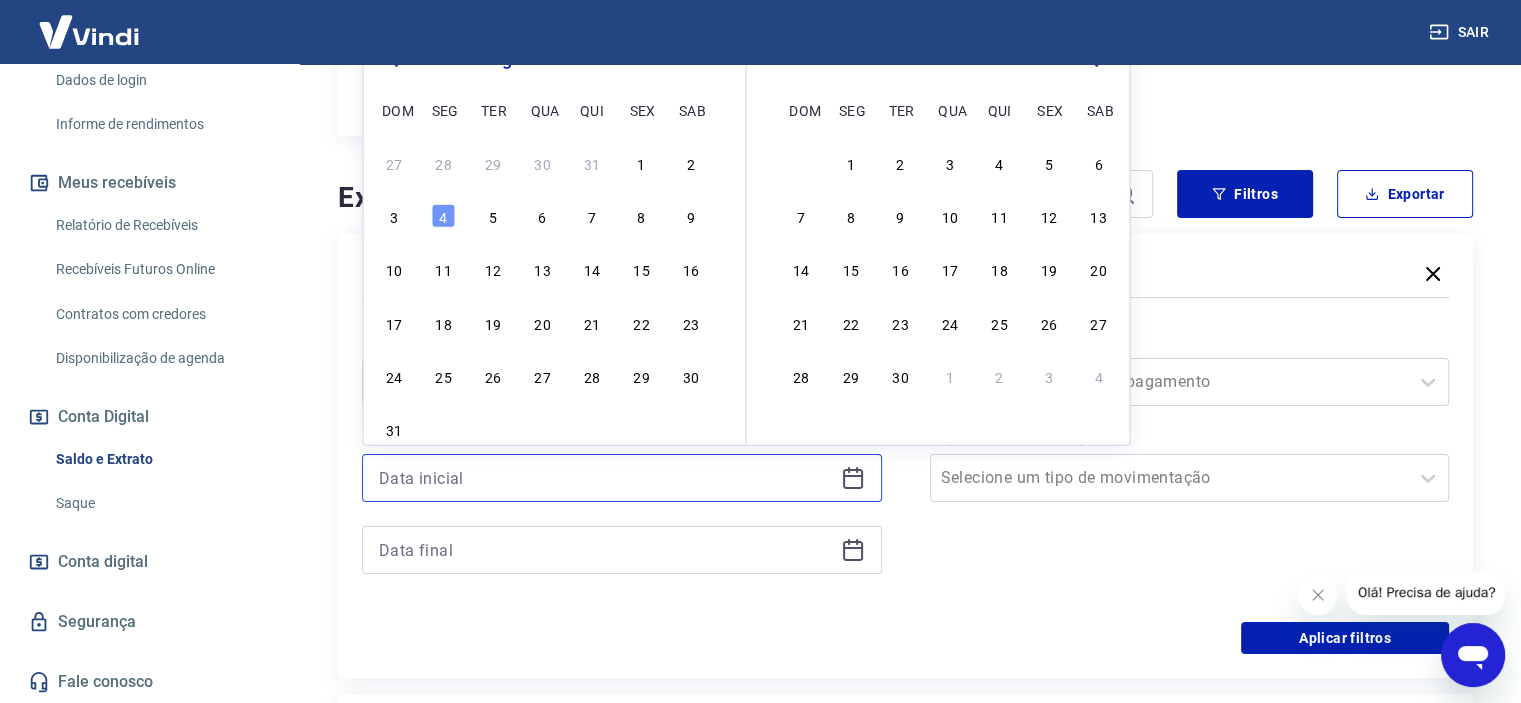 click at bounding box center [606, 478] 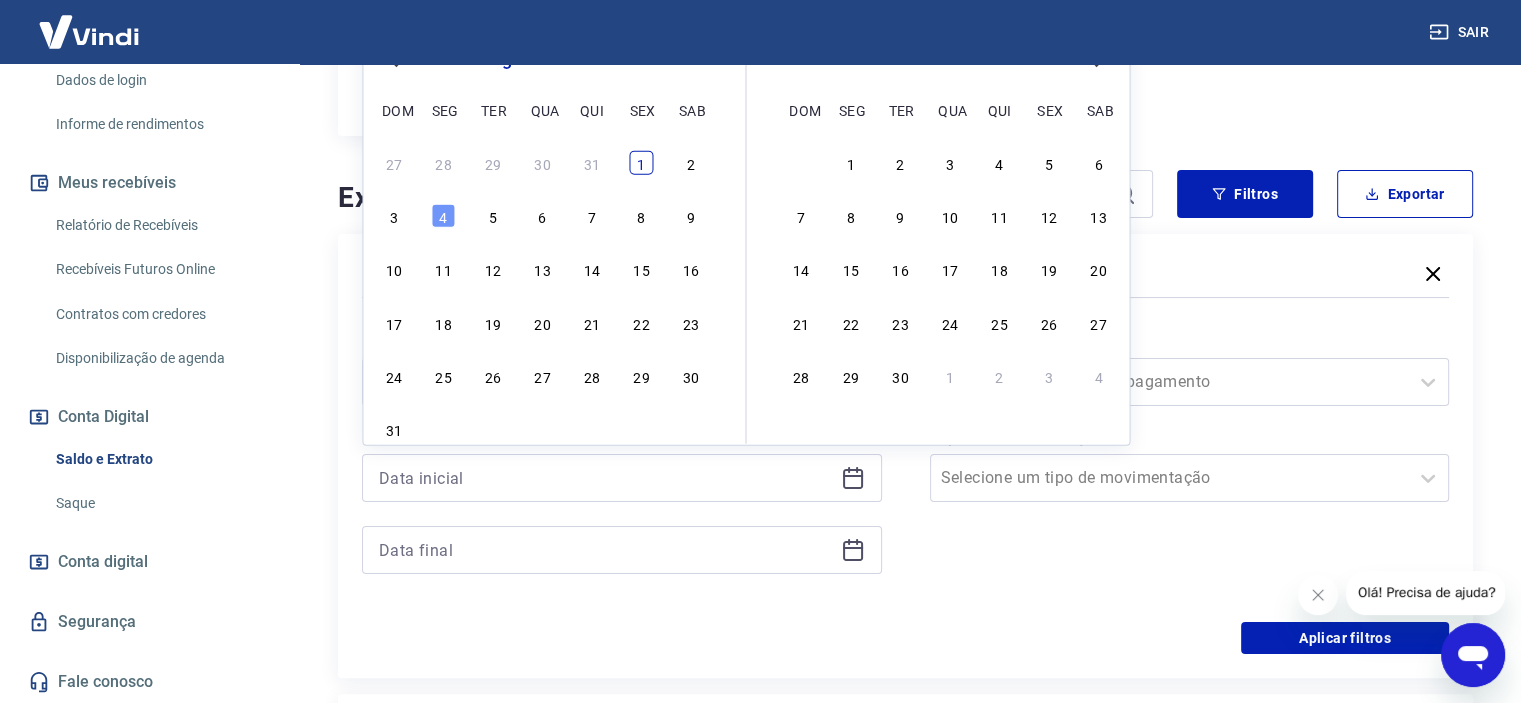 click on "1" at bounding box center (641, 163) 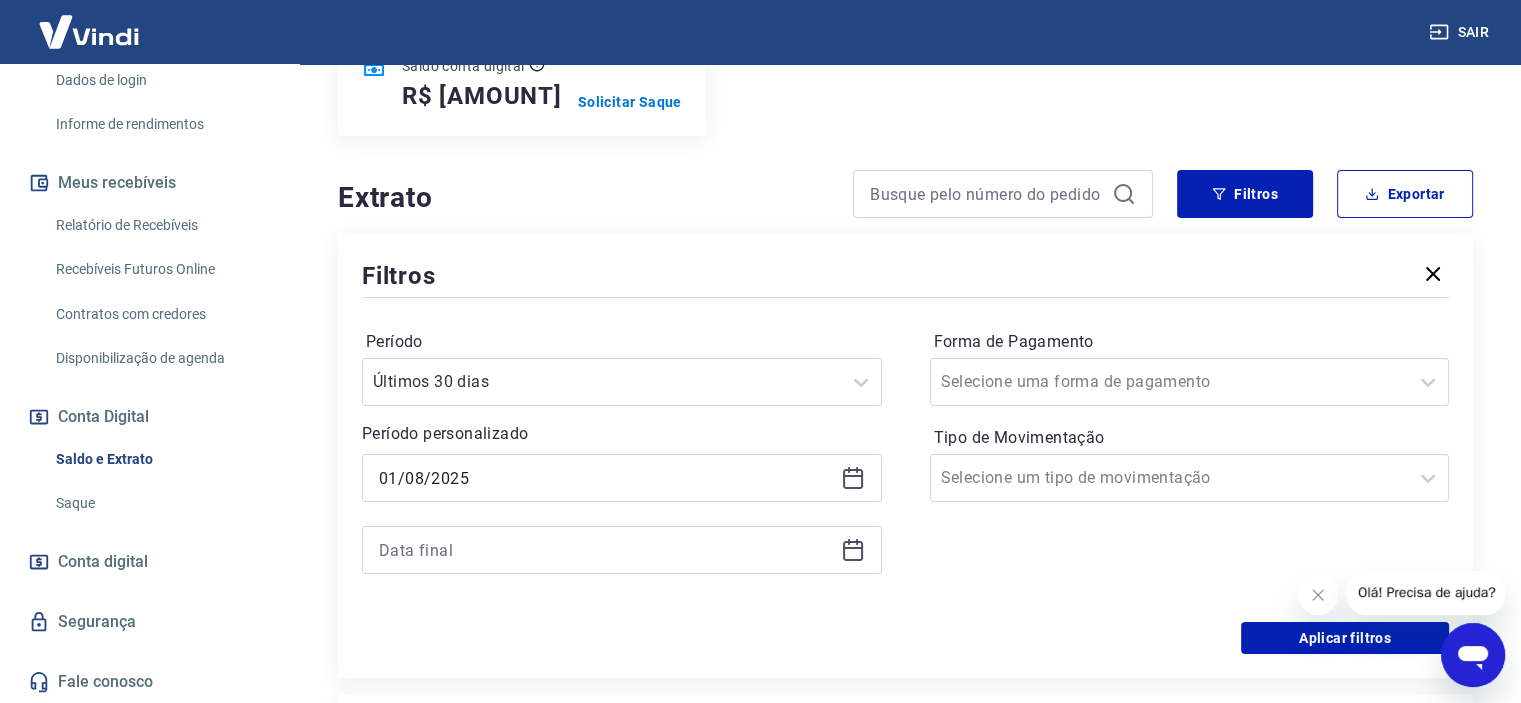 click 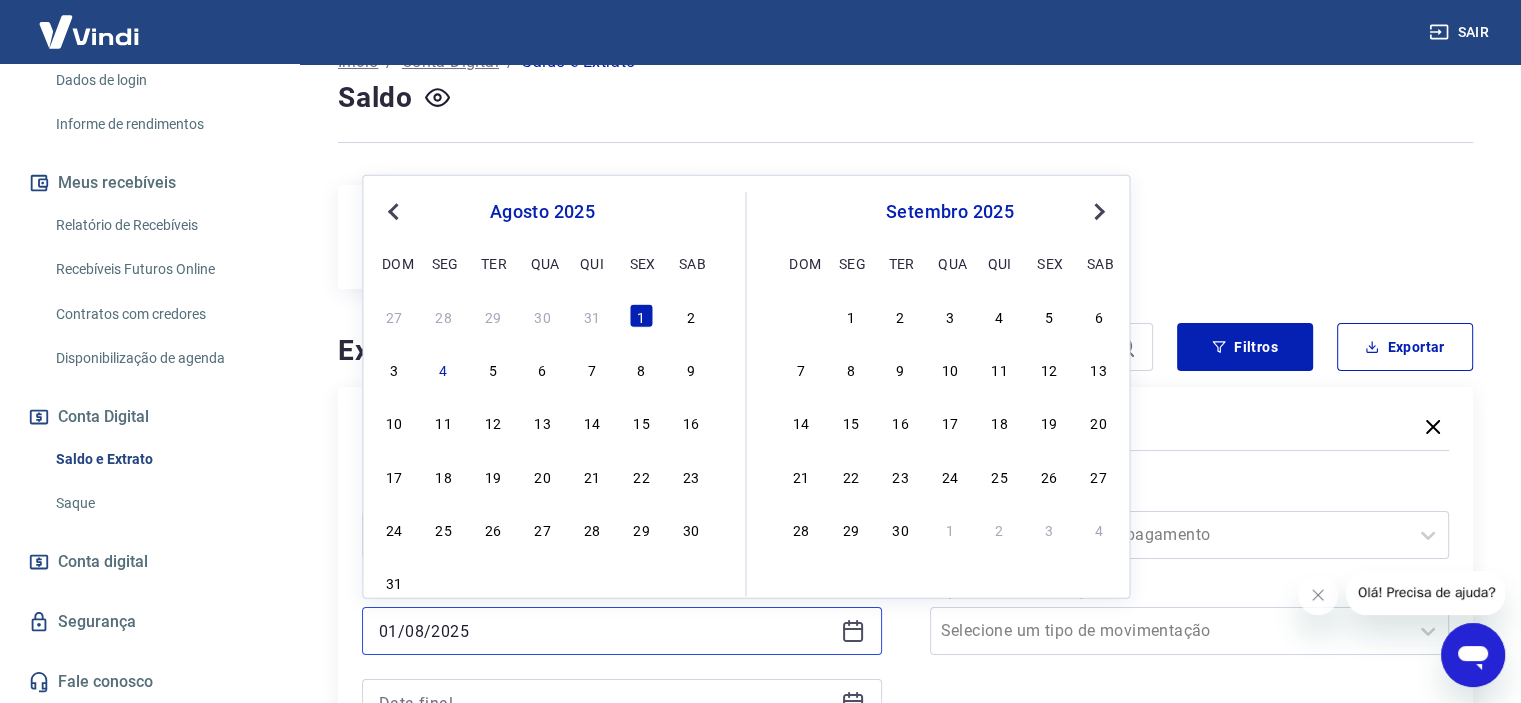scroll, scrollTop: 150, scrollLeft: 0, axis: vertical 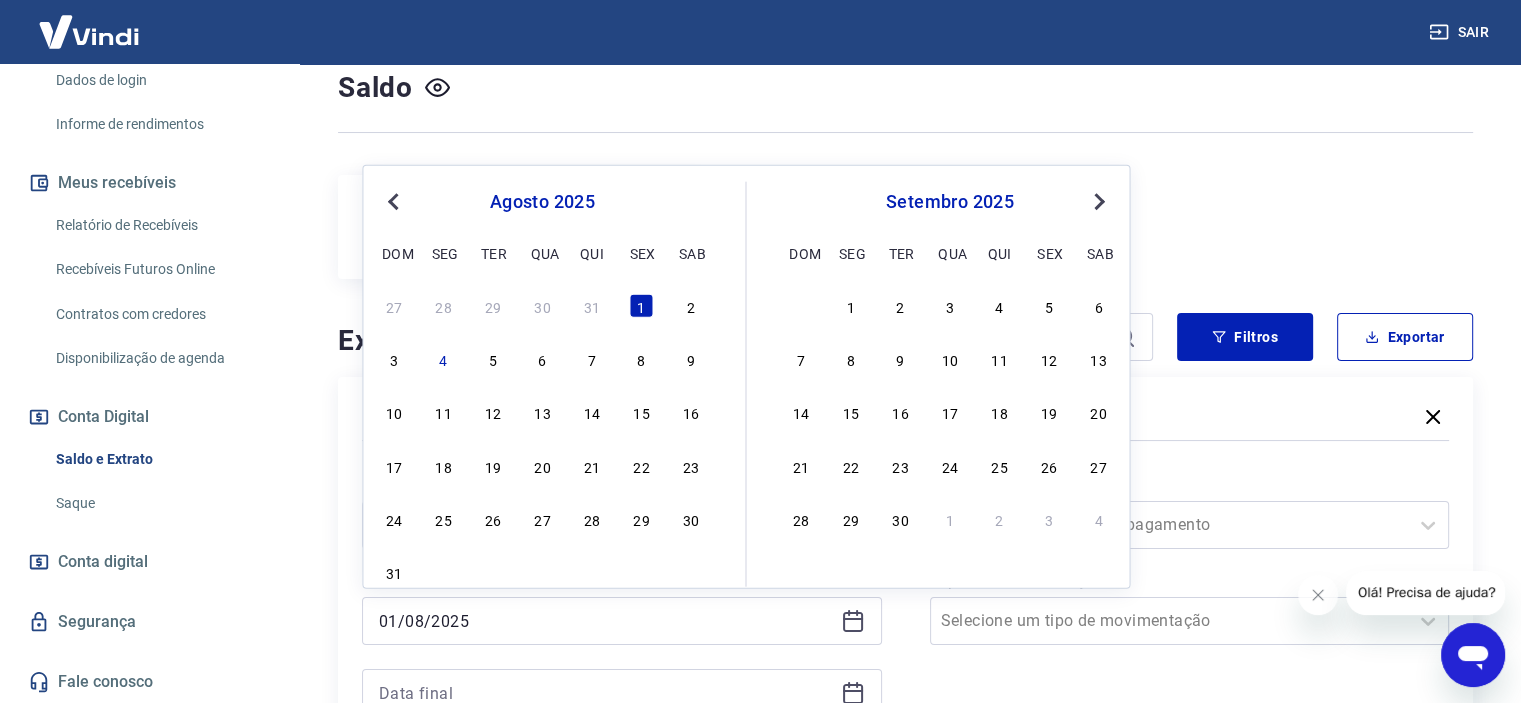 click on "Previous Month Next Month agosto 2025 dom seg ter qua qui sex sab 27 28 29 30 31 1 2 3 4 5 6 7 8 9 10 11 12 13 14 15 16 17 18 19 20 21 22 23 24 25 26 27 28 29 30 31 setembro 2025 dom seg ter qua qui sex sab 1 2 3 4 5 6 7 8 9 10 11 12 13 14 15 16 17 18 19 20 21 22 23 24 25 26 27 28 29 30 1 2 3 4" at bounding box center (746, 377) 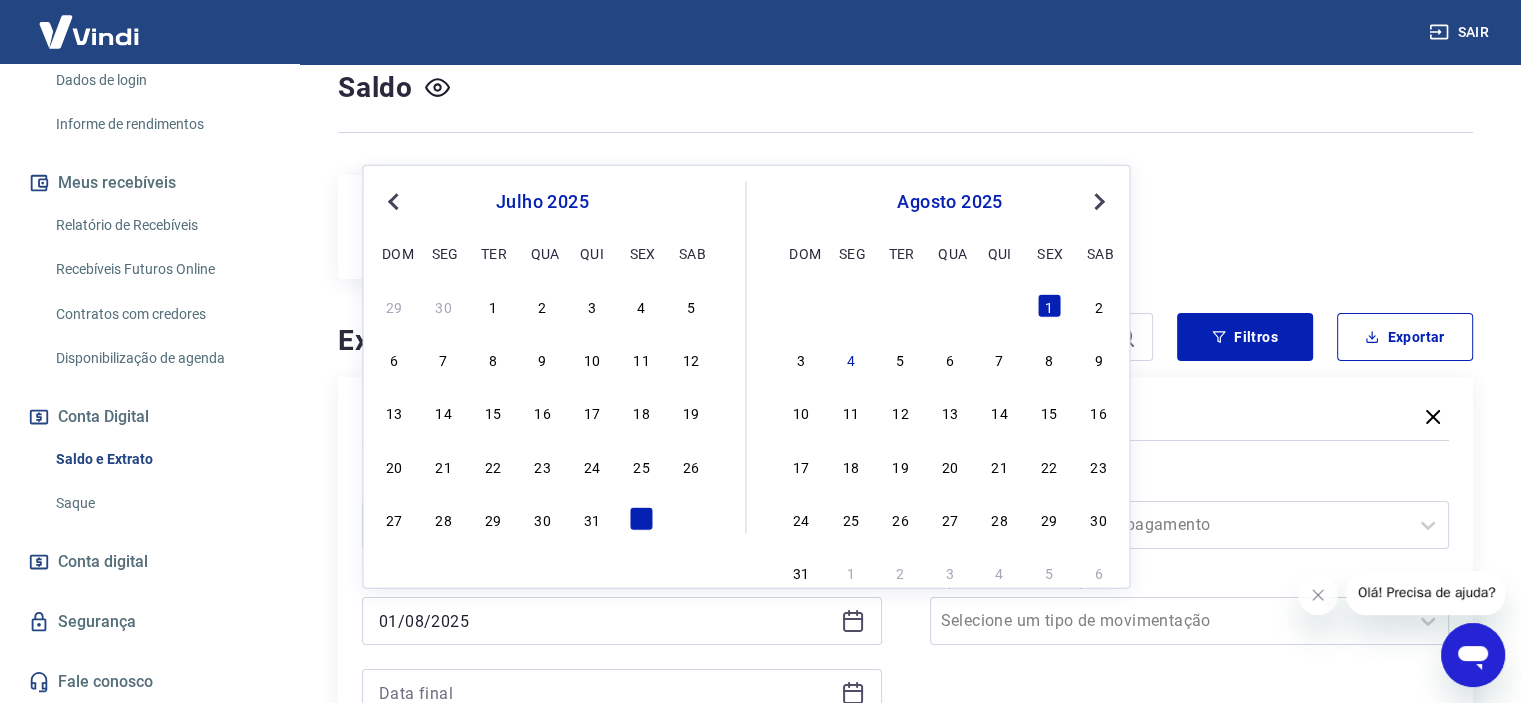 drag, startPoint x: 484, startPoint y: 307, endPoint x: 572, endPoint y: 593, distance: 299.23236 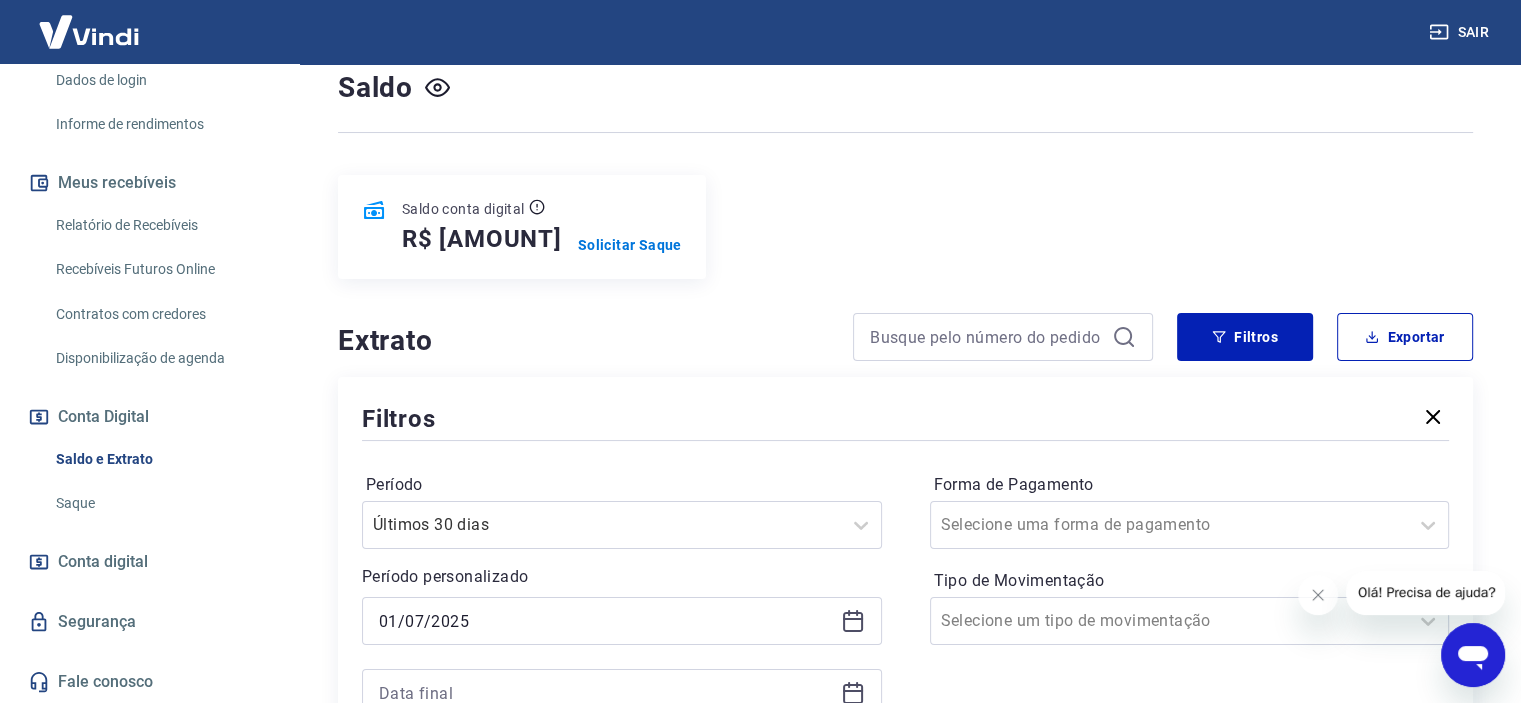 click 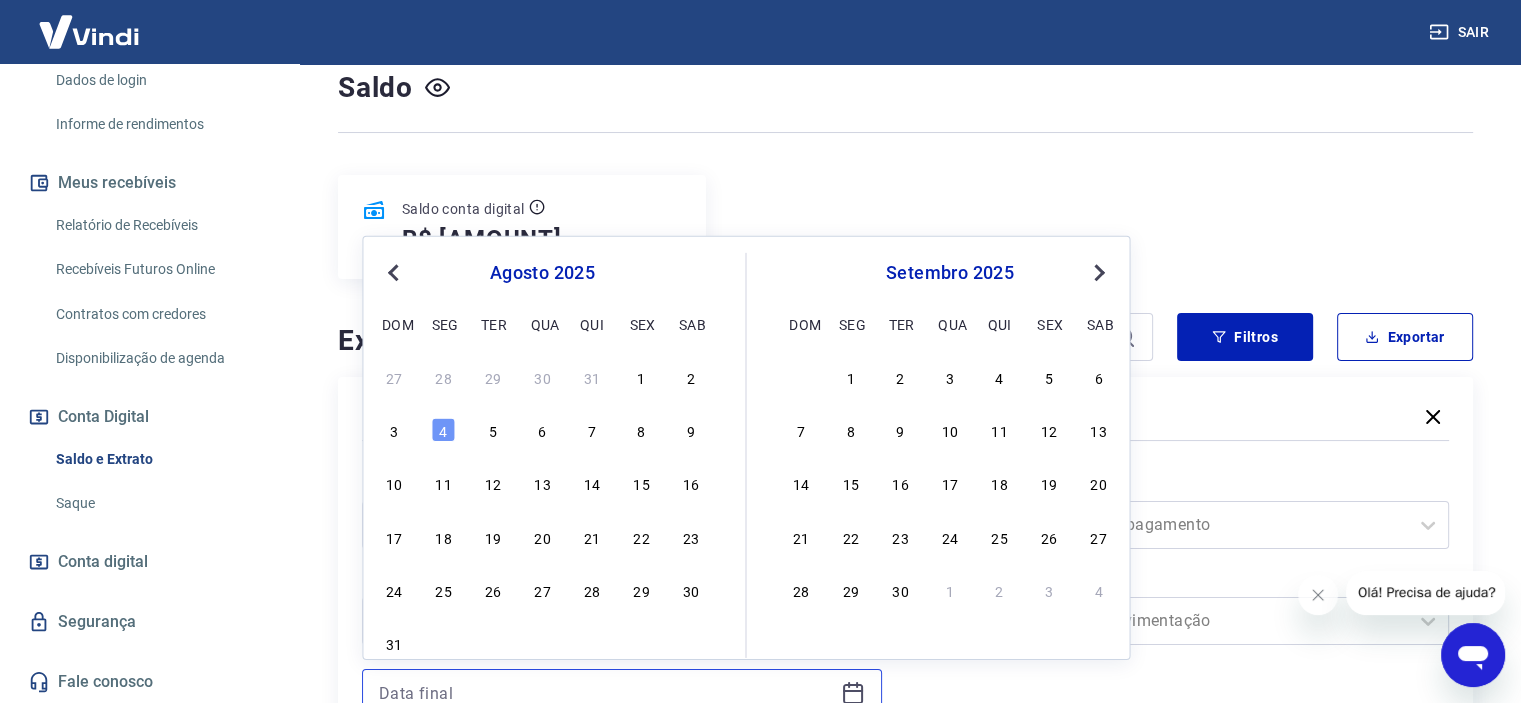 scroll, scrollTop: 156, scrollLeft: 0, axis: vertical 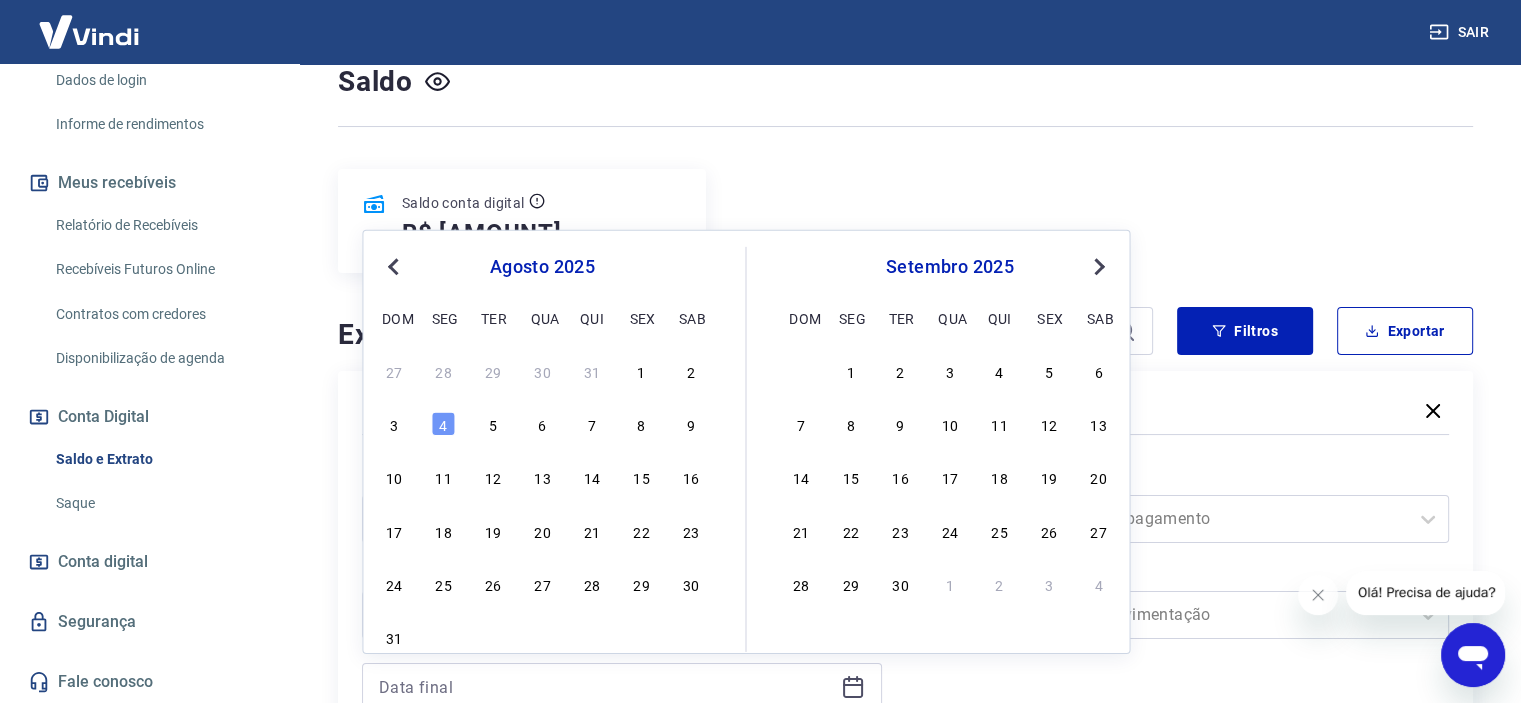 click on "Previous Month" at bounding box center [393, 267] 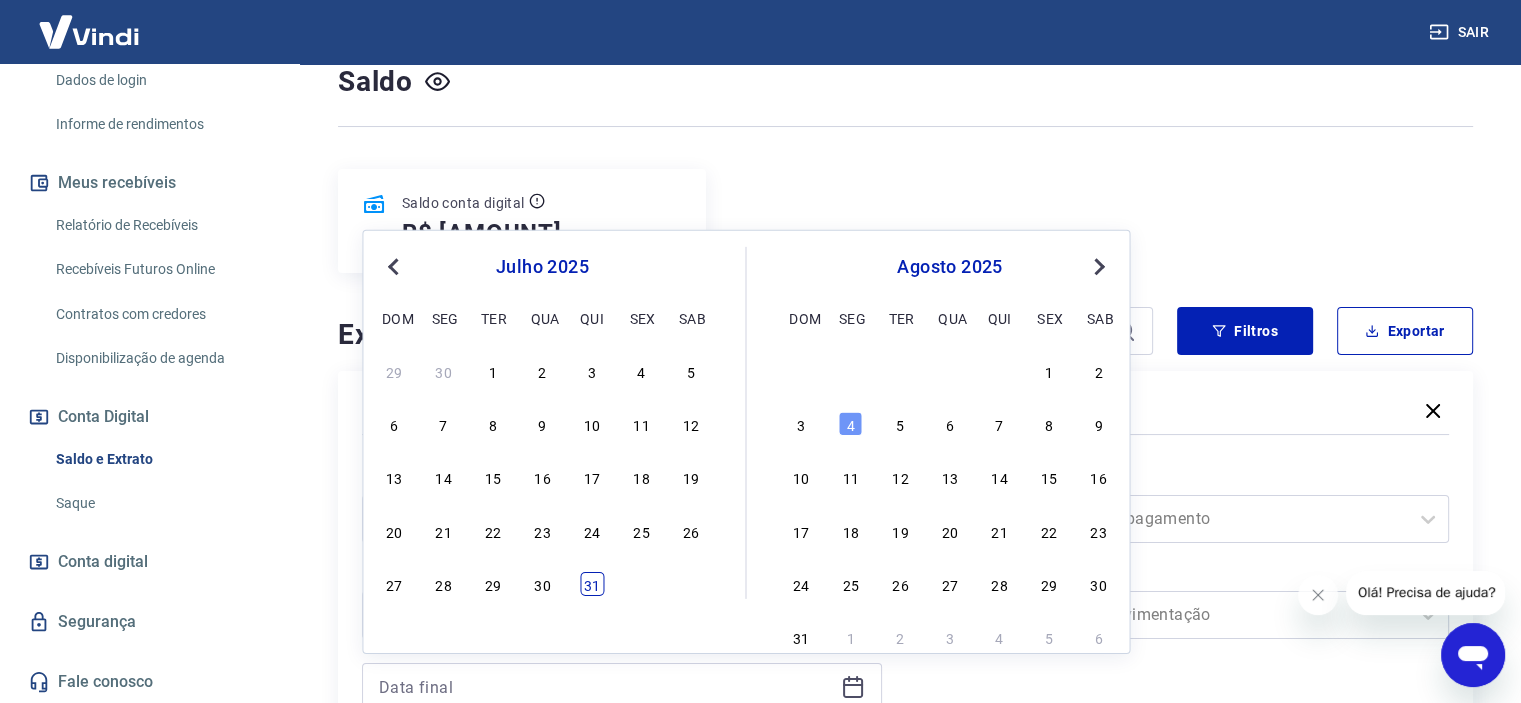 click on "31" at bounding box center [592, 584] 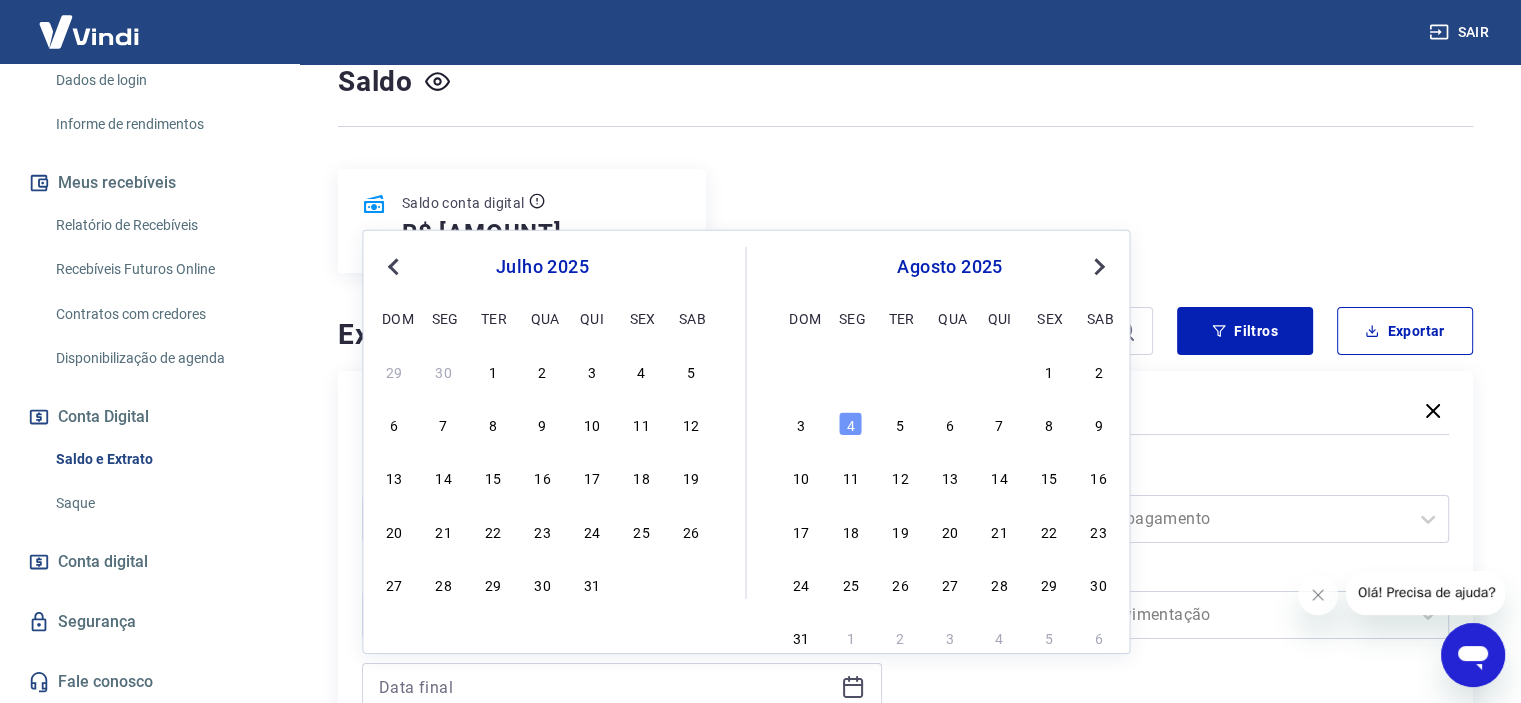 type on "31/07/2025" 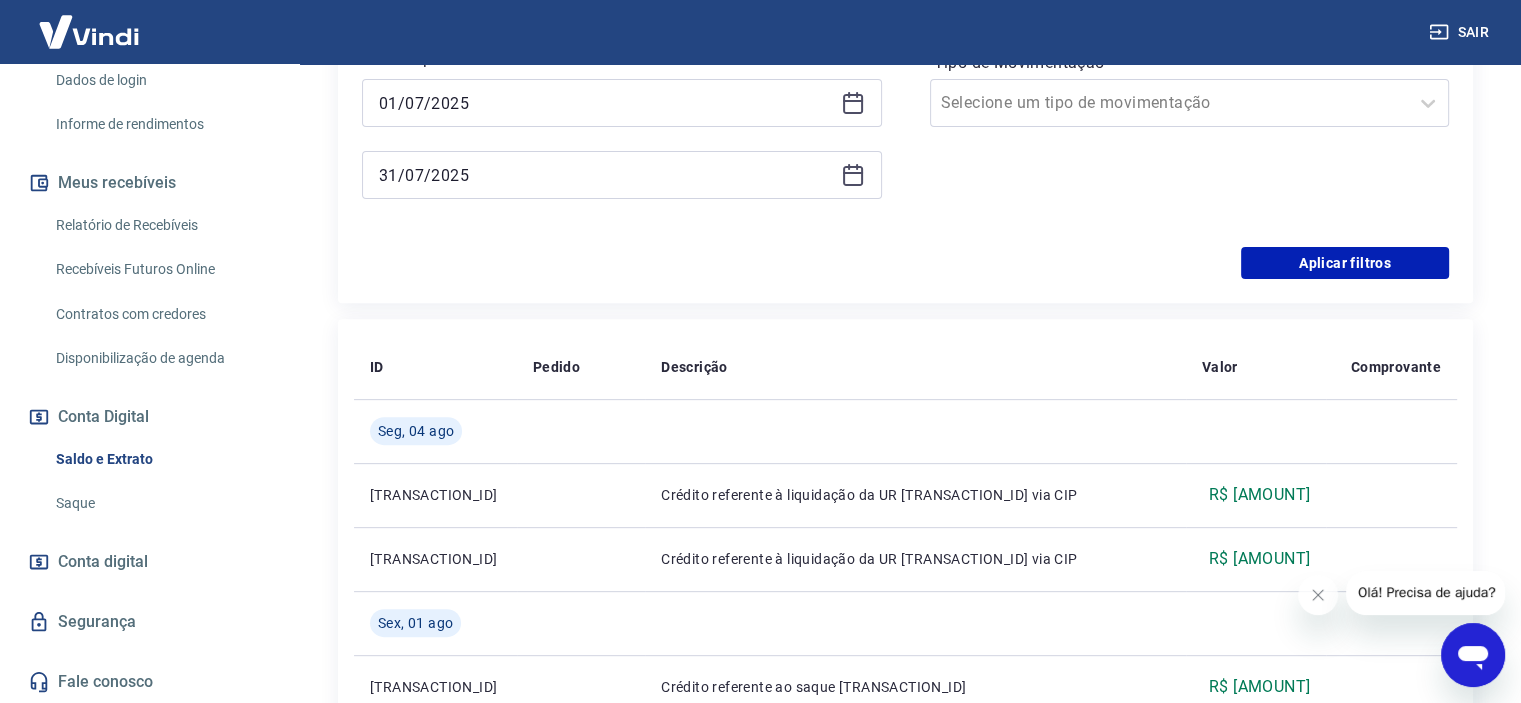 scroll, scrollTop: 671, scrollLeft: 0, axis: vertical 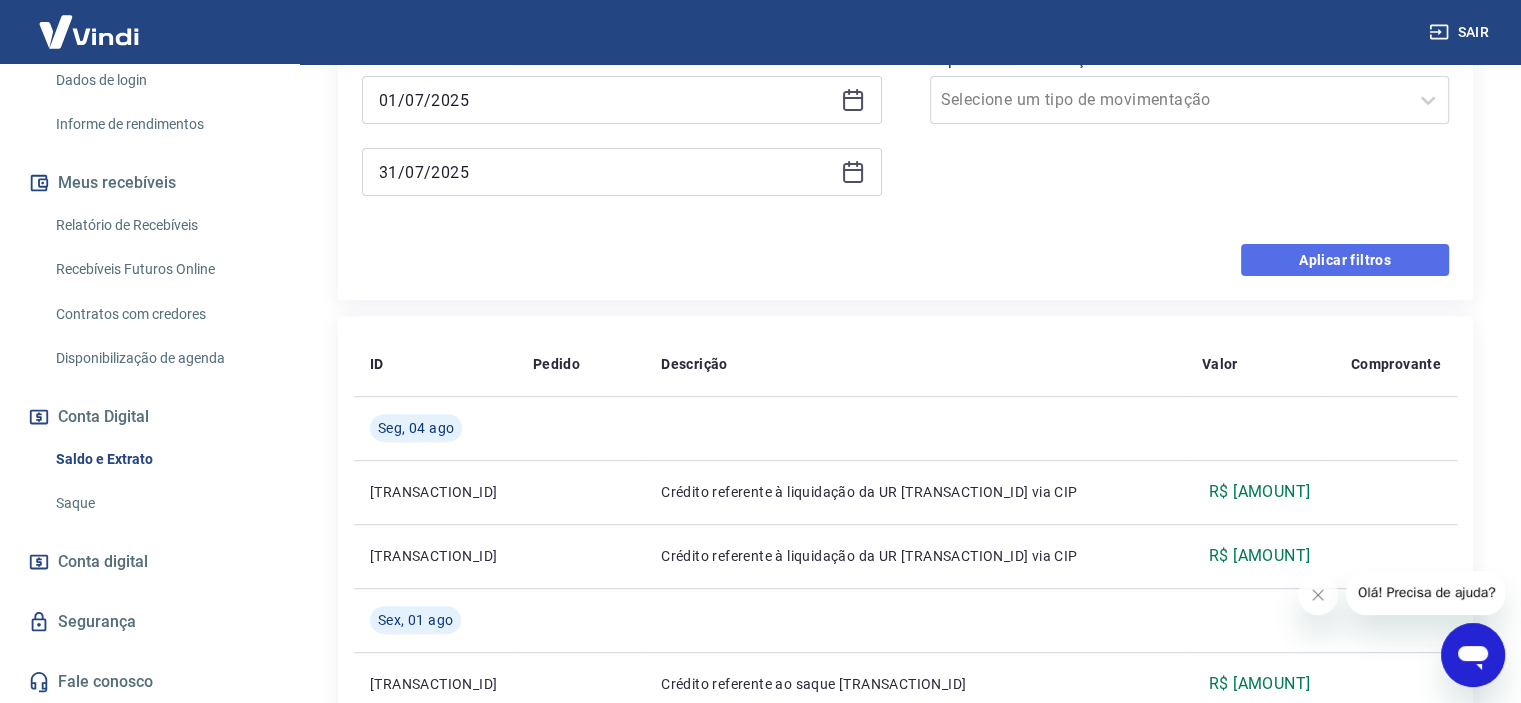 click on "Aplicar filtros" at bounding box center [1345, 260] 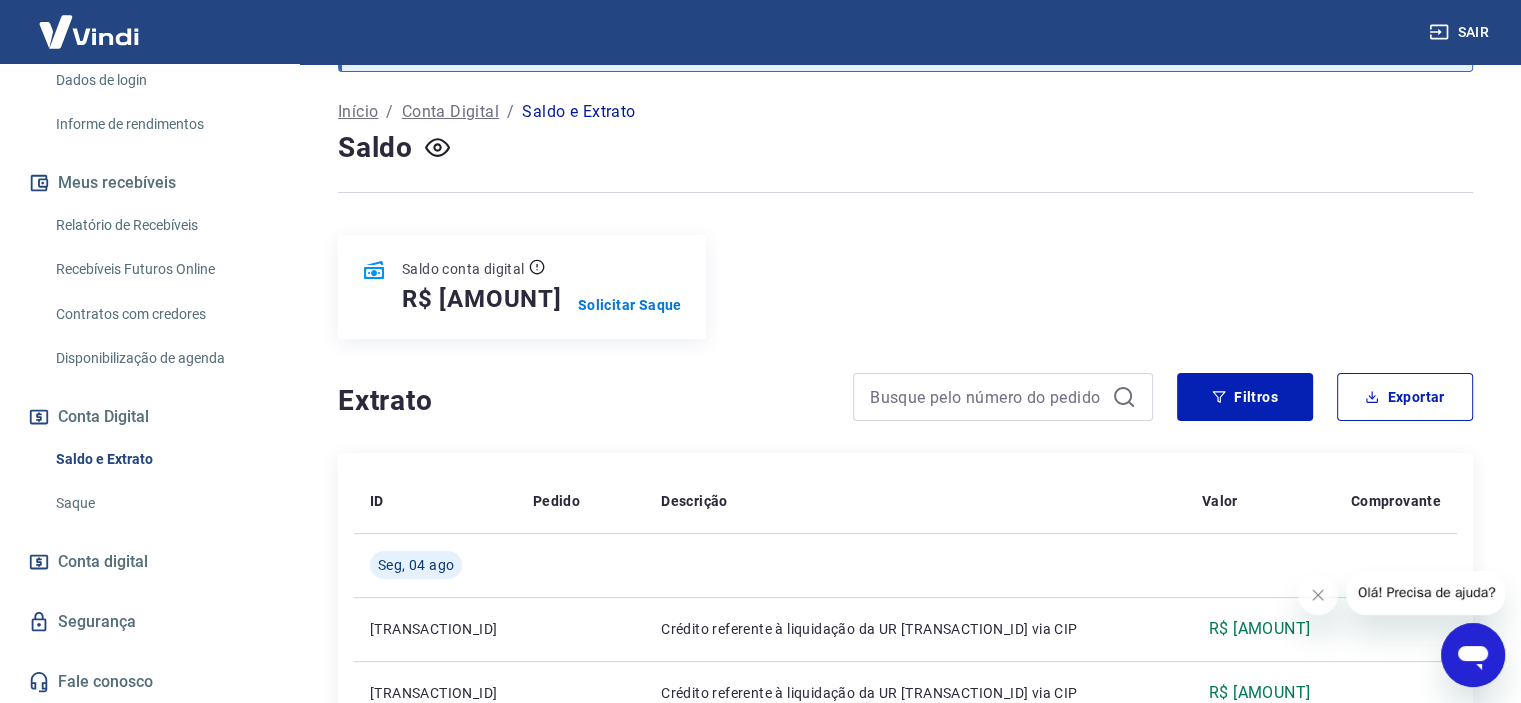 scroll, scrollTop: 87, scrollLeft: 0, axis: vertical 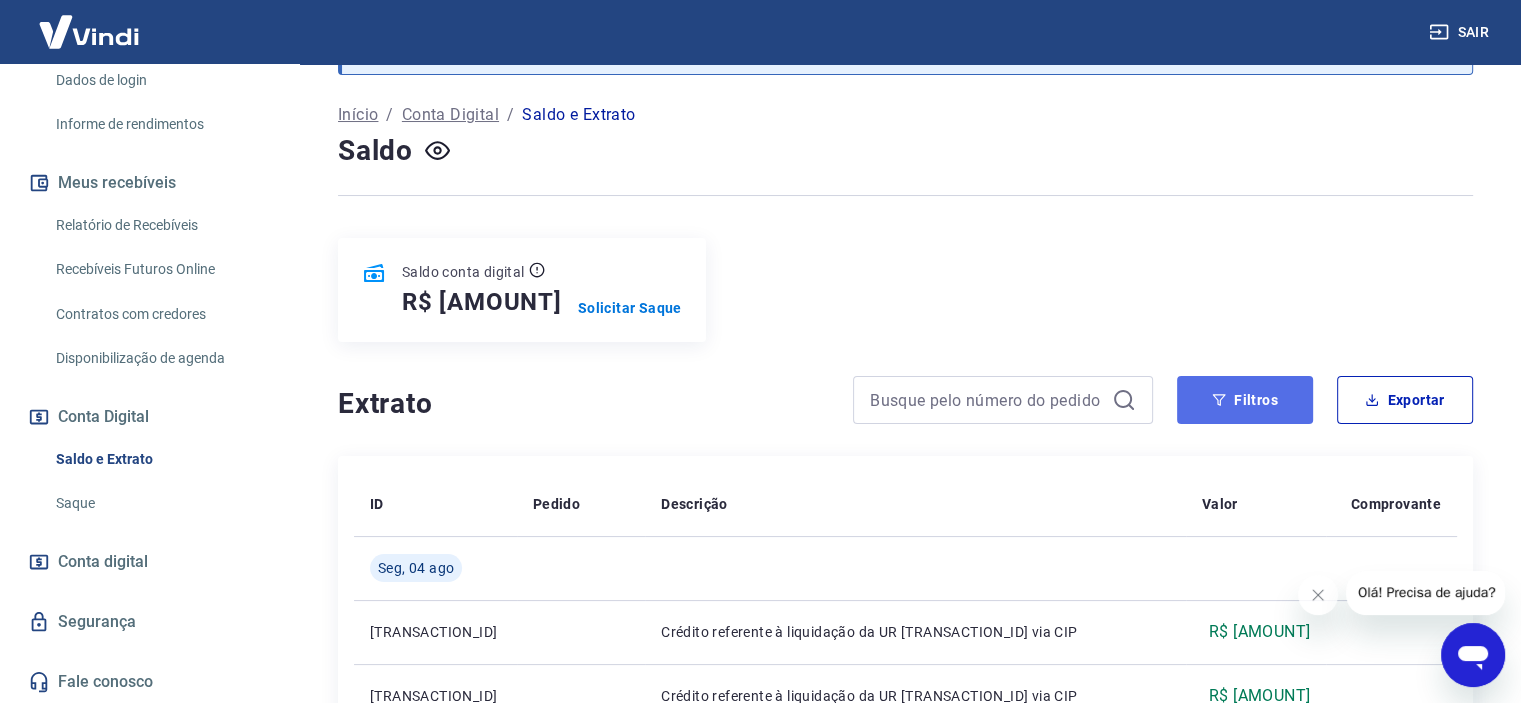 click on "Filtros" at bounding box center [1245, 400] 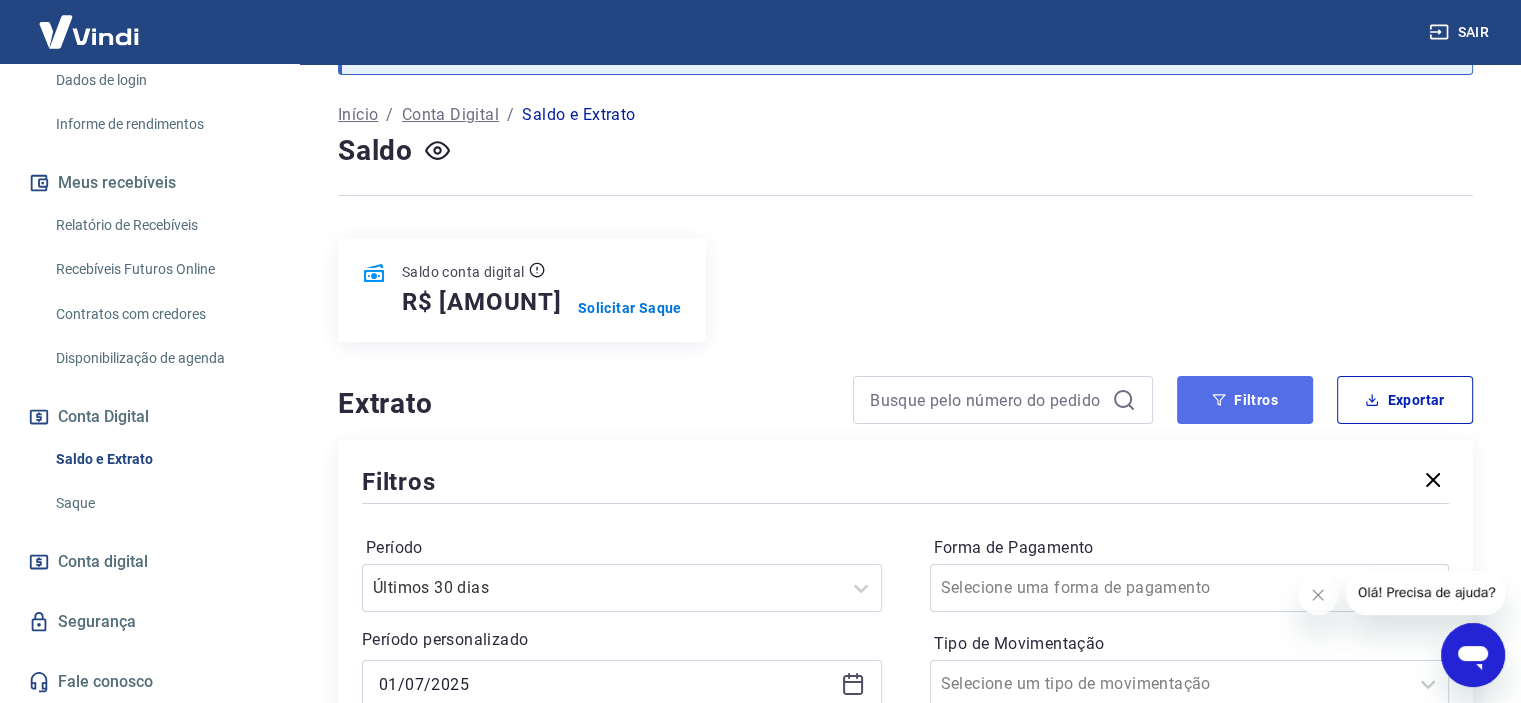 click on "Filtros" at bounding box center [1245, 400] 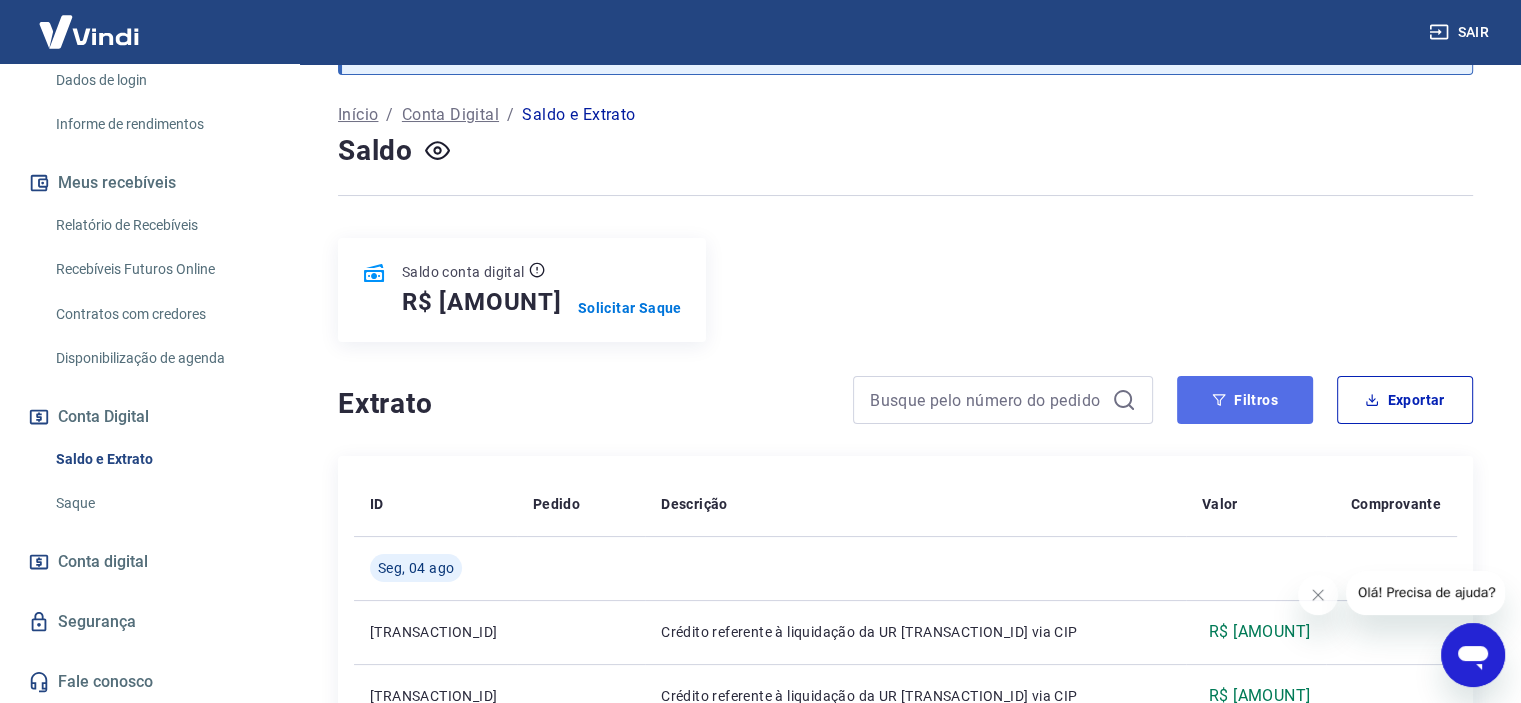 click on "Filtros" at bounding box center [1245, 400] 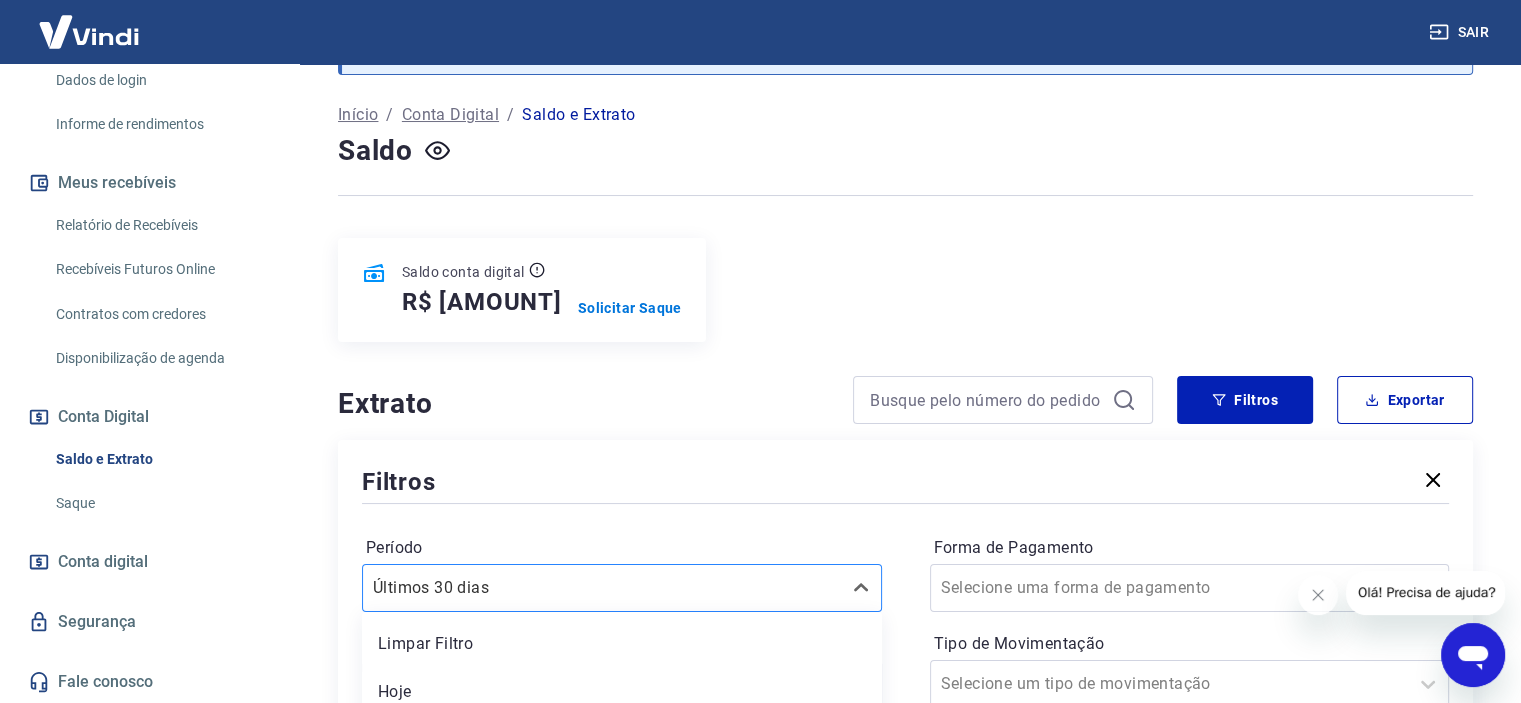 scroll, scrollTop: 293, scrollLeft: 0, axis: vertical 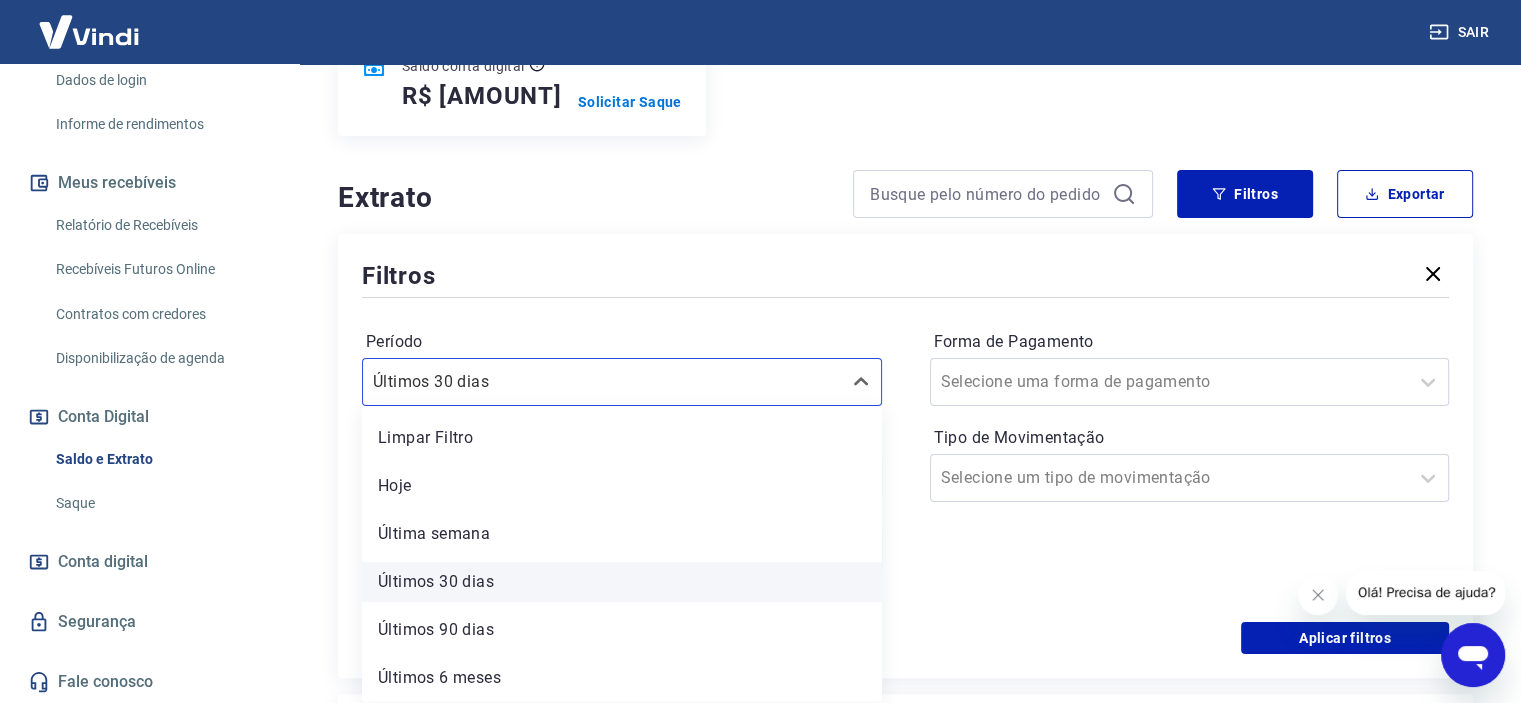 drag, startPoint x: 524, startPoint y: 580, endPoint x: 562, endPoint y: 583, distance: 38.118237 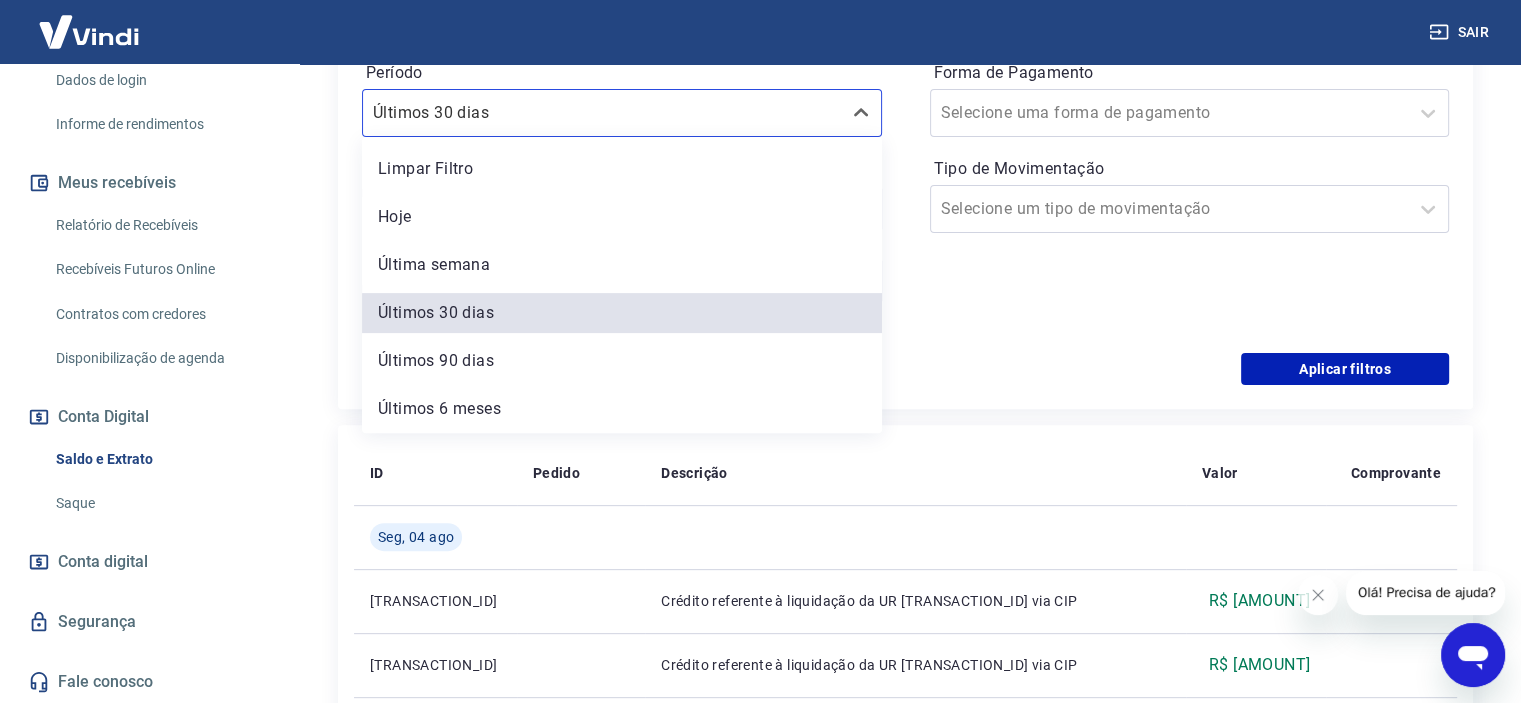 scroll, scrollTop: 465, scrollLeft: 0, axis: vertical 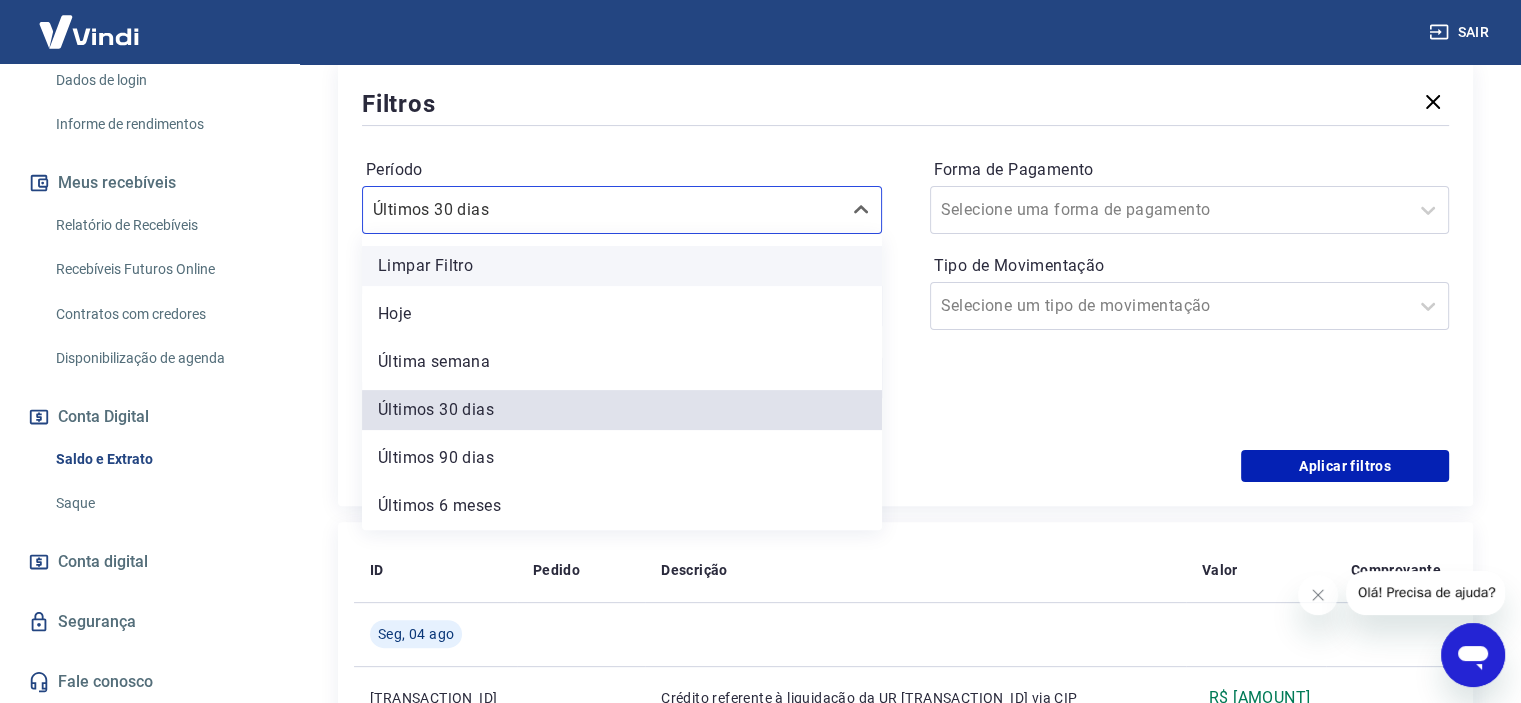 click on "Limpar Filtro" at bounding box center [622, 266] 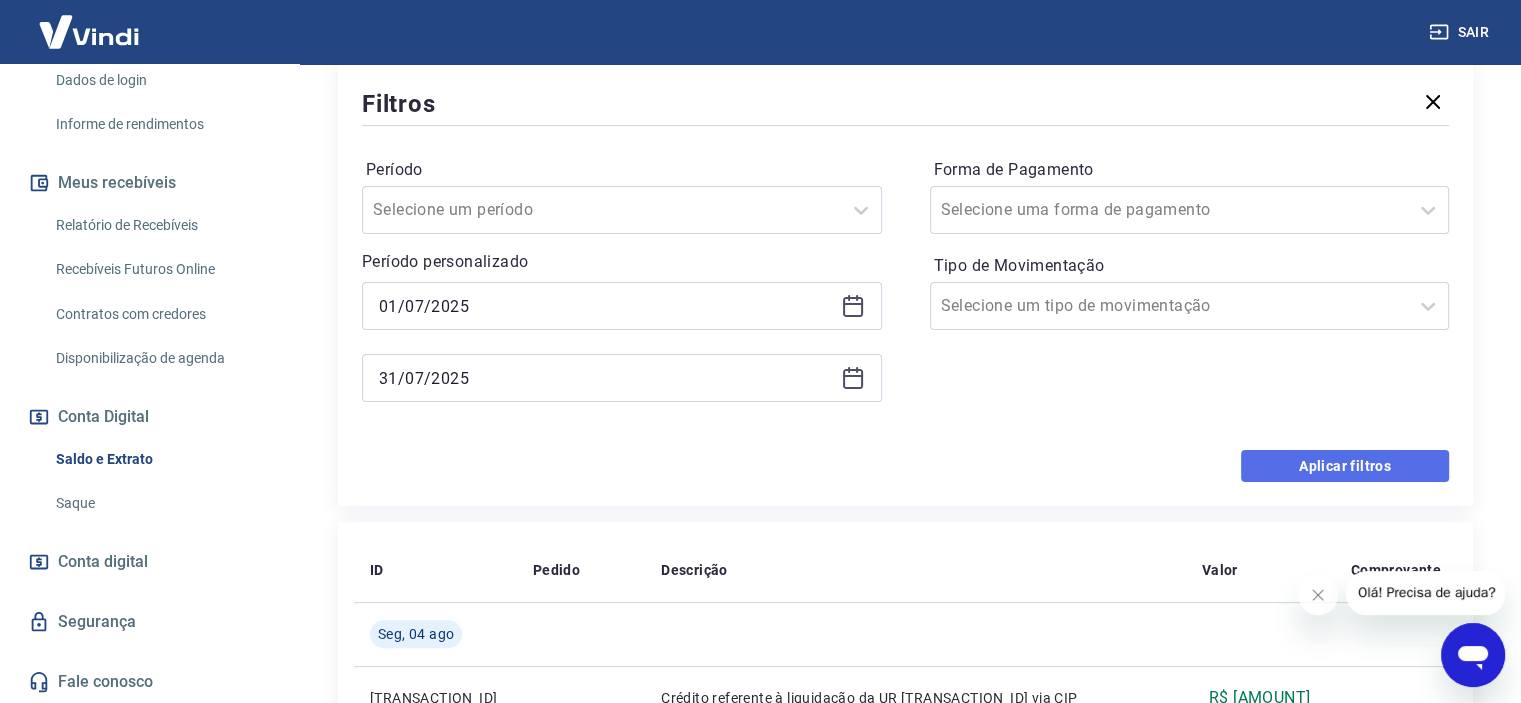 click on "Aplicar filtros" at bounding box center (1345, 466) 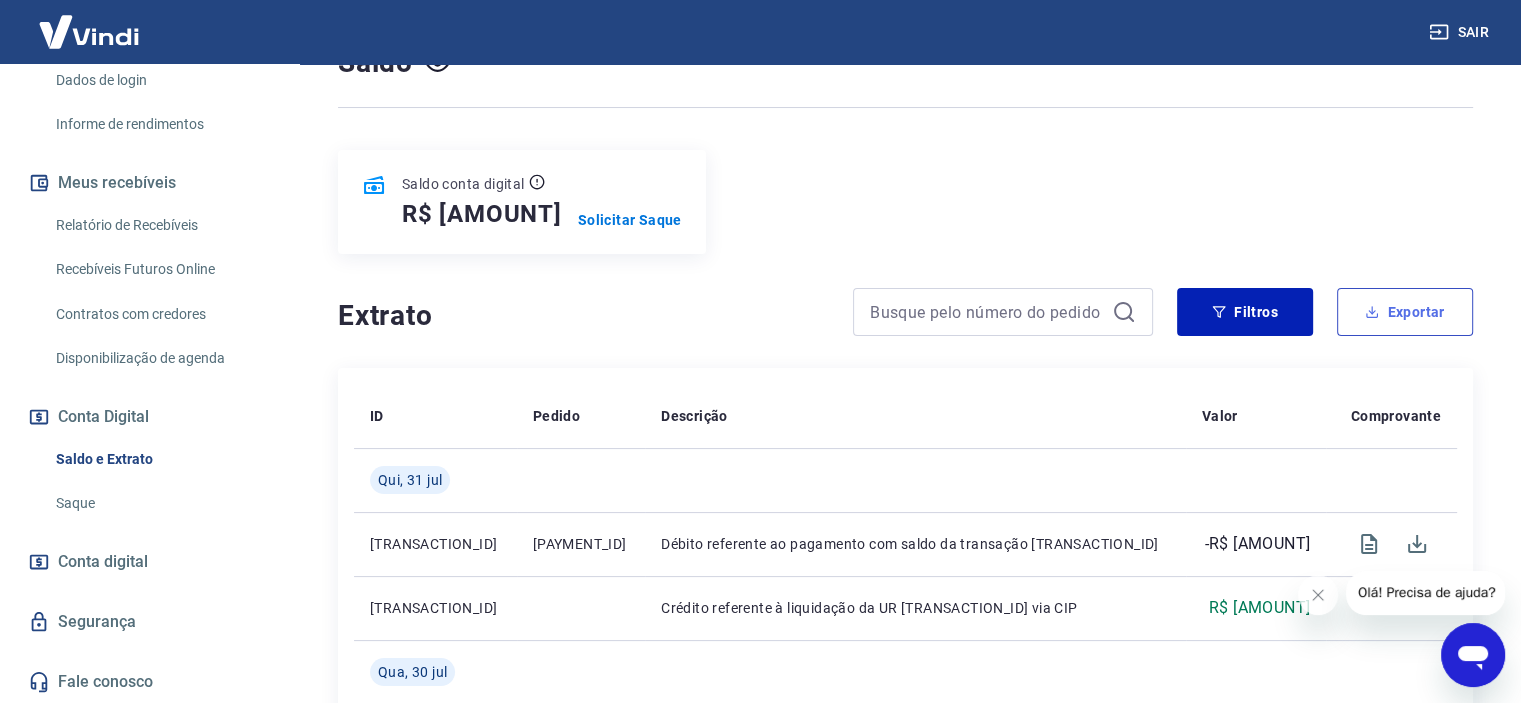scroll, scrollTop: 172, scrollLeft: 0, axis: vertical 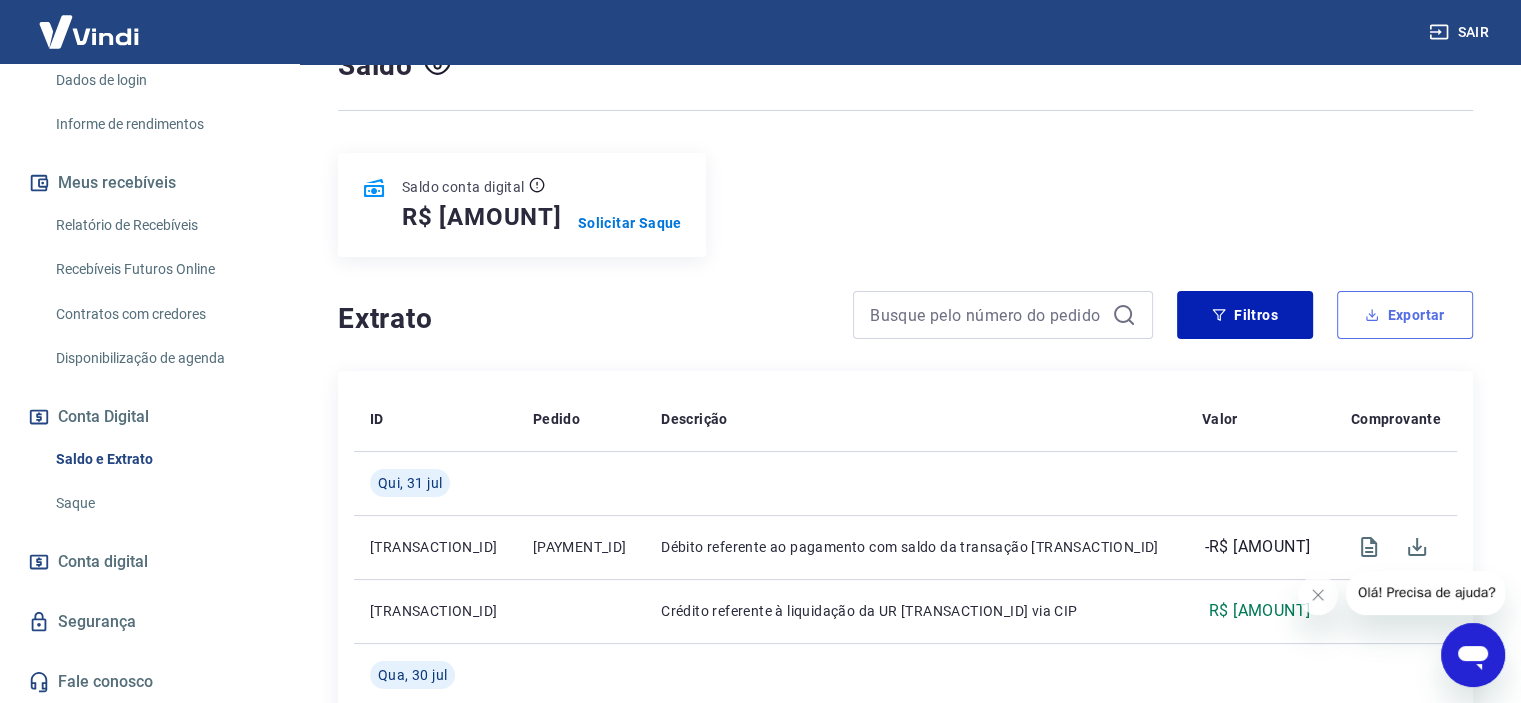 click on "Exportar" at bounding box center [1405, 315] 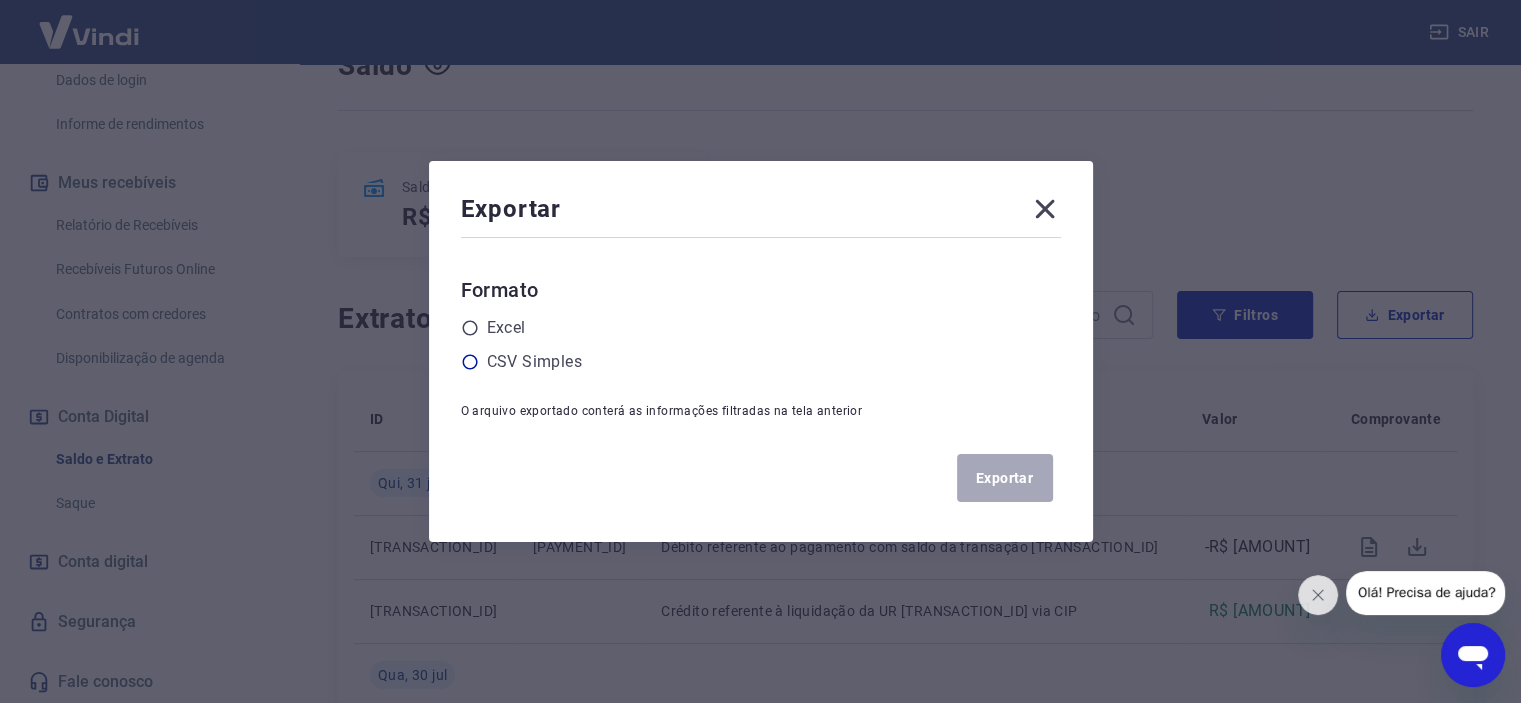 click 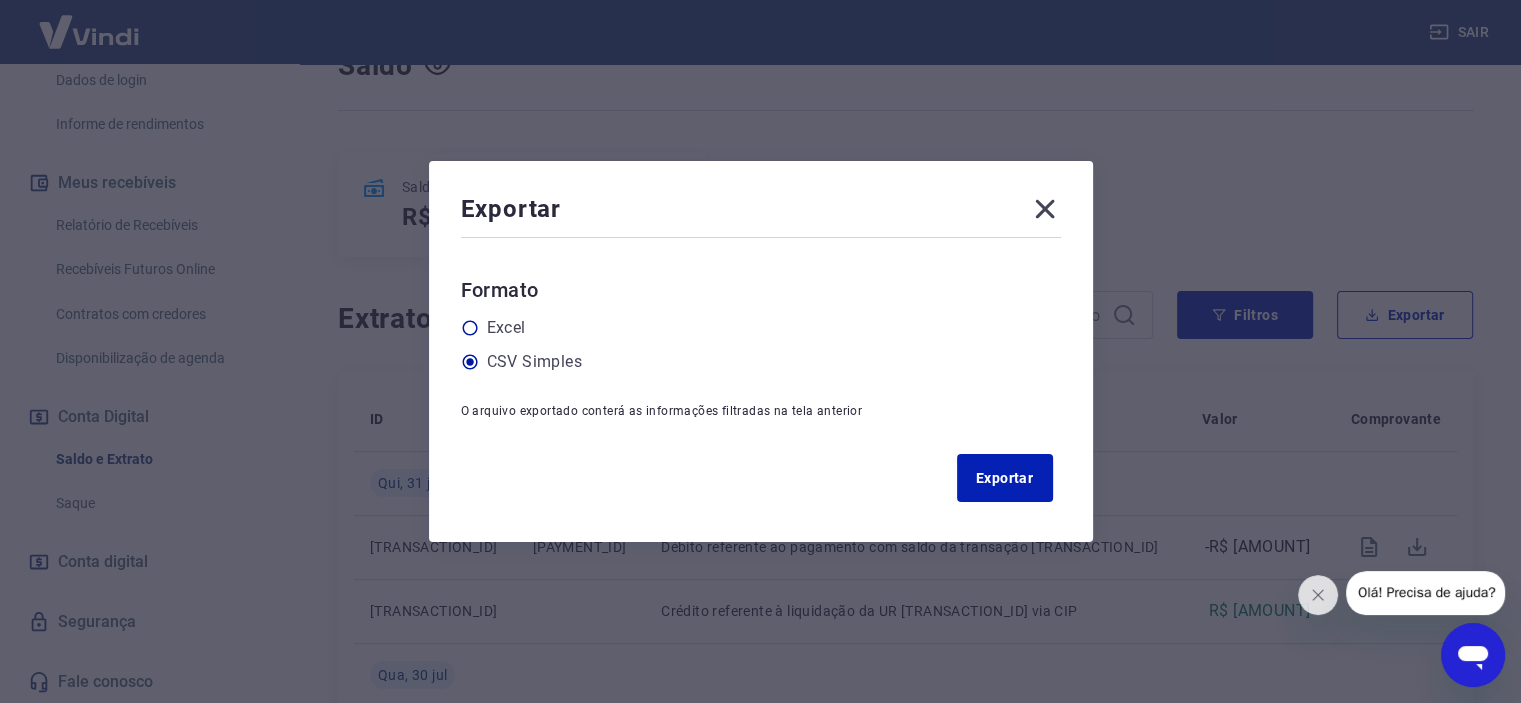 click 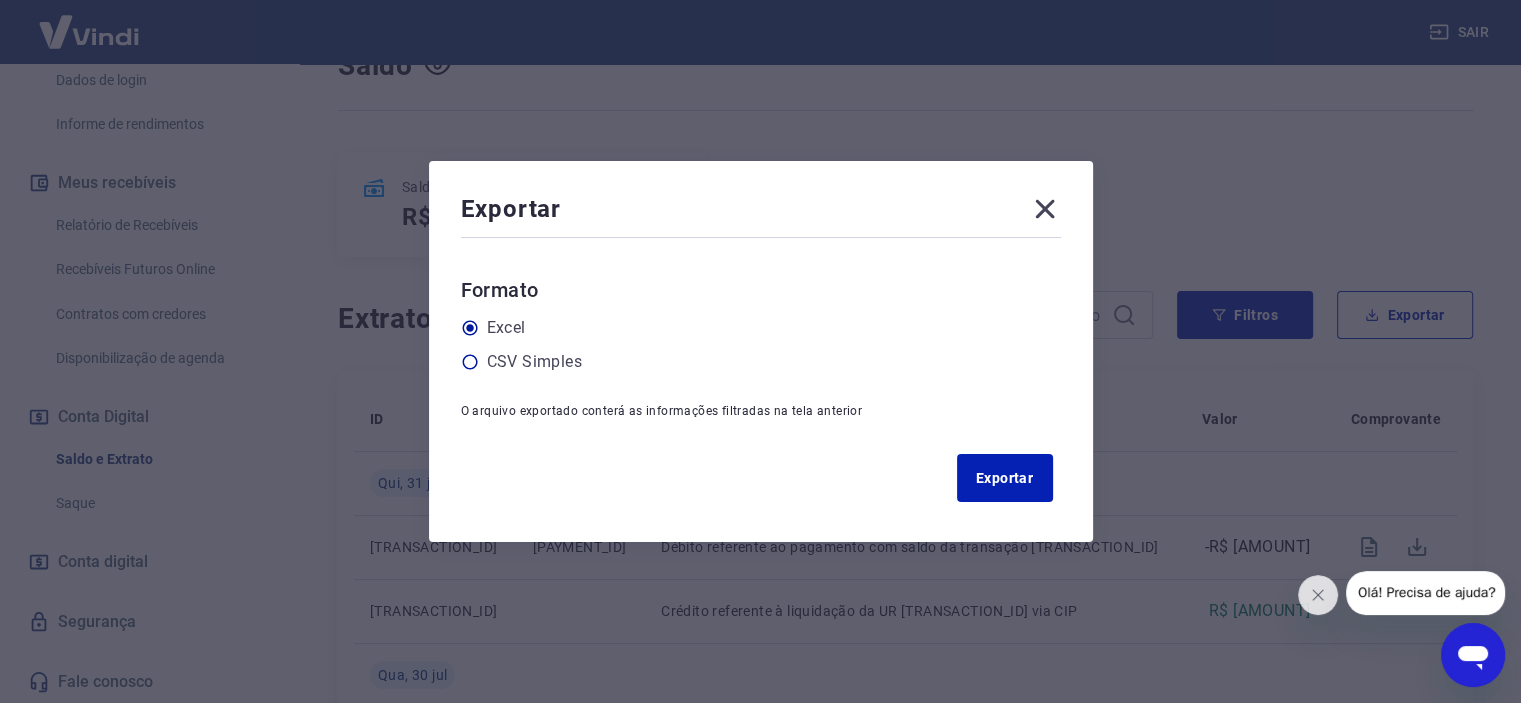 click on "CSV Simples" at bounding box center [761, 362] 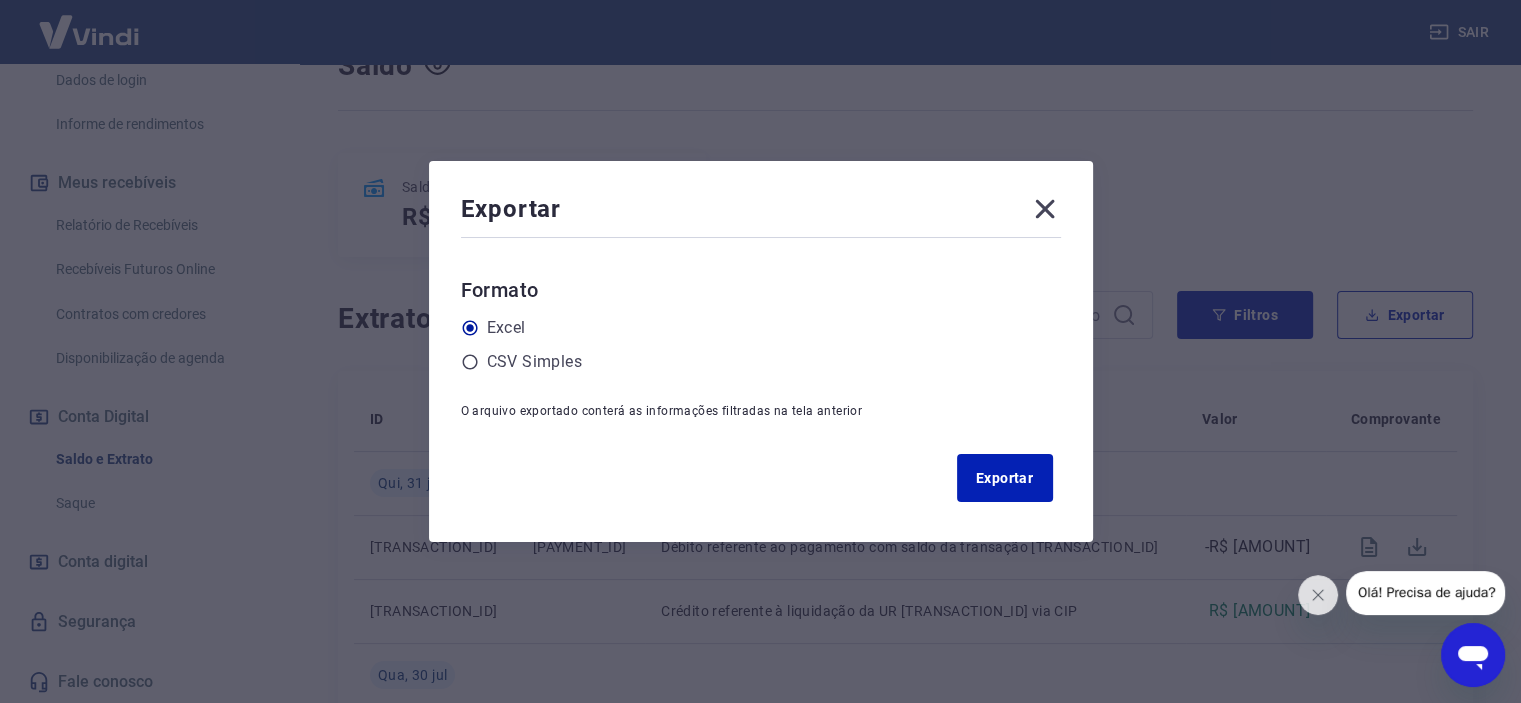 click 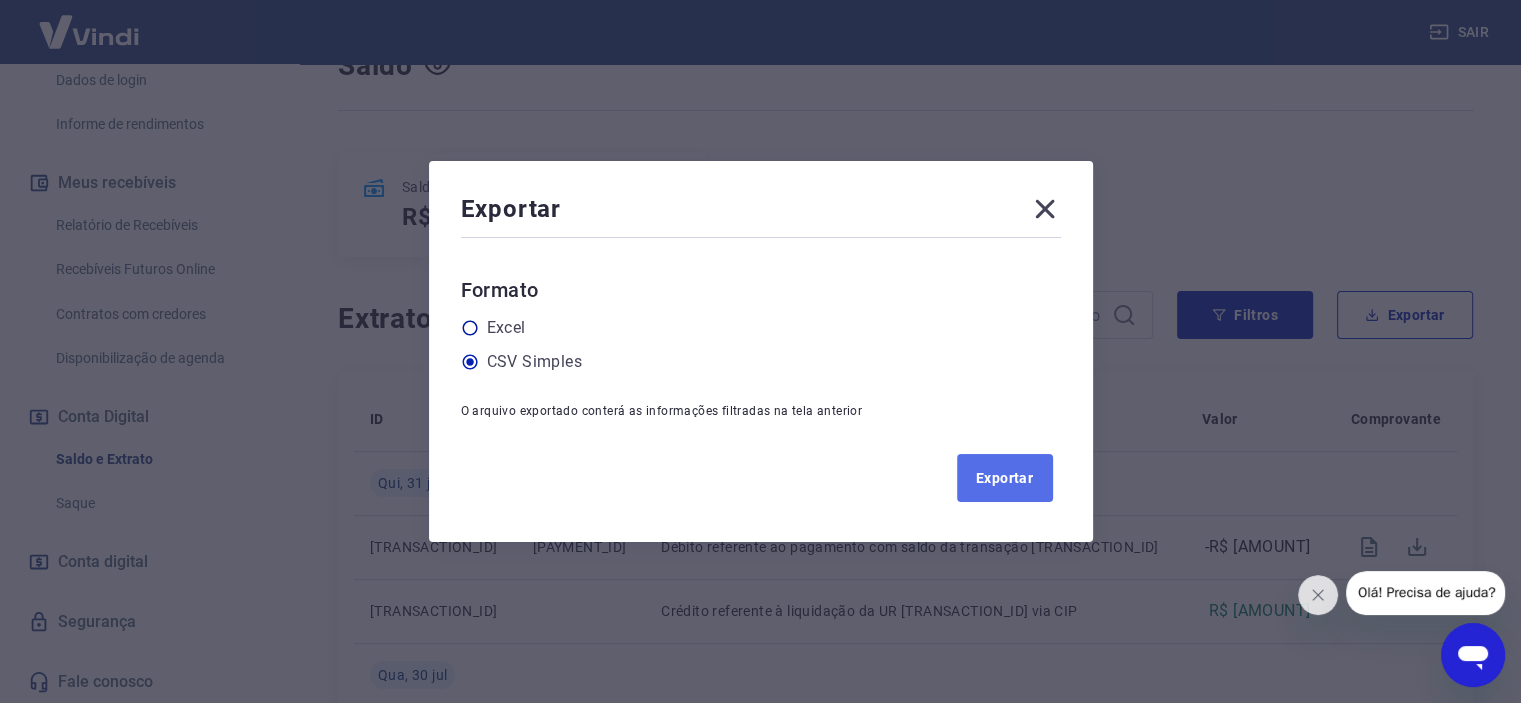 click on "Exportar" at bounding box center (1005, 478) 